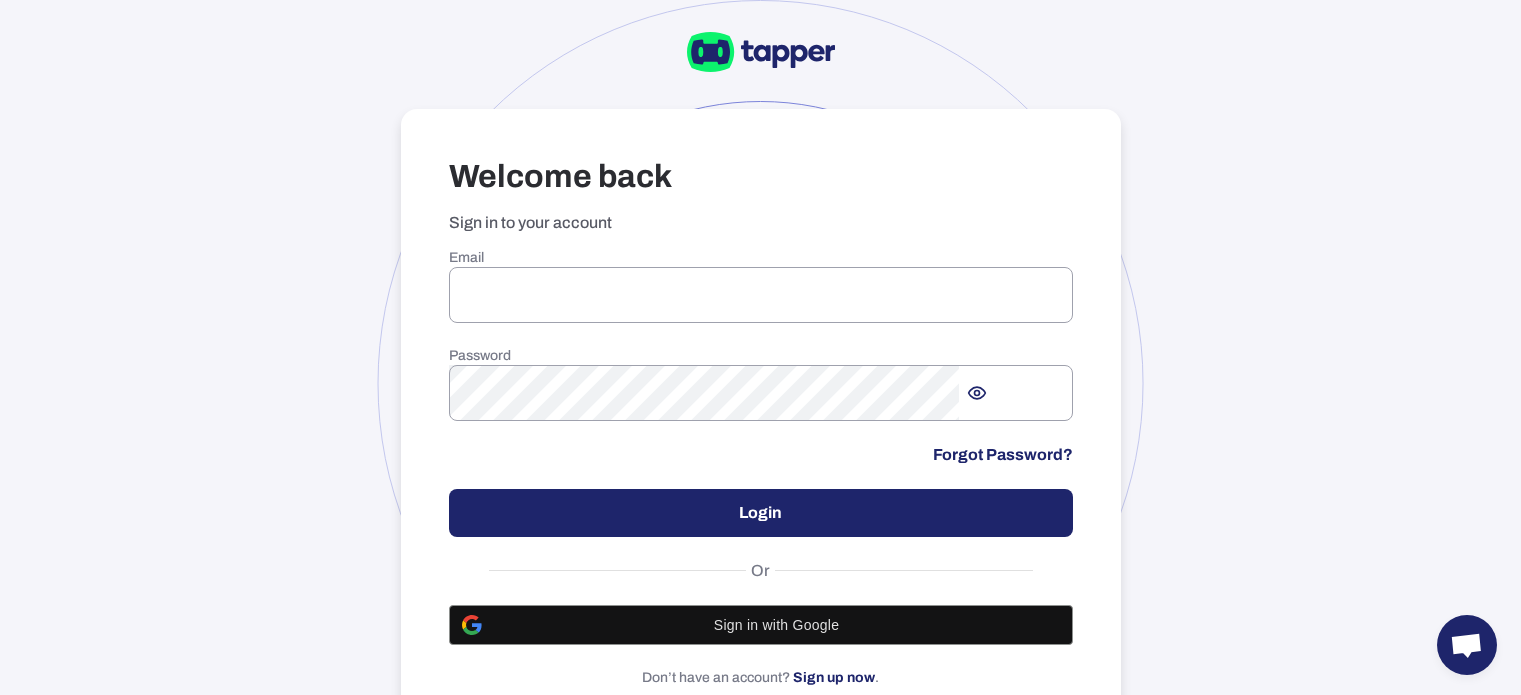 scroll, scrollTop: 0, scrollLeft: 0, axis: both 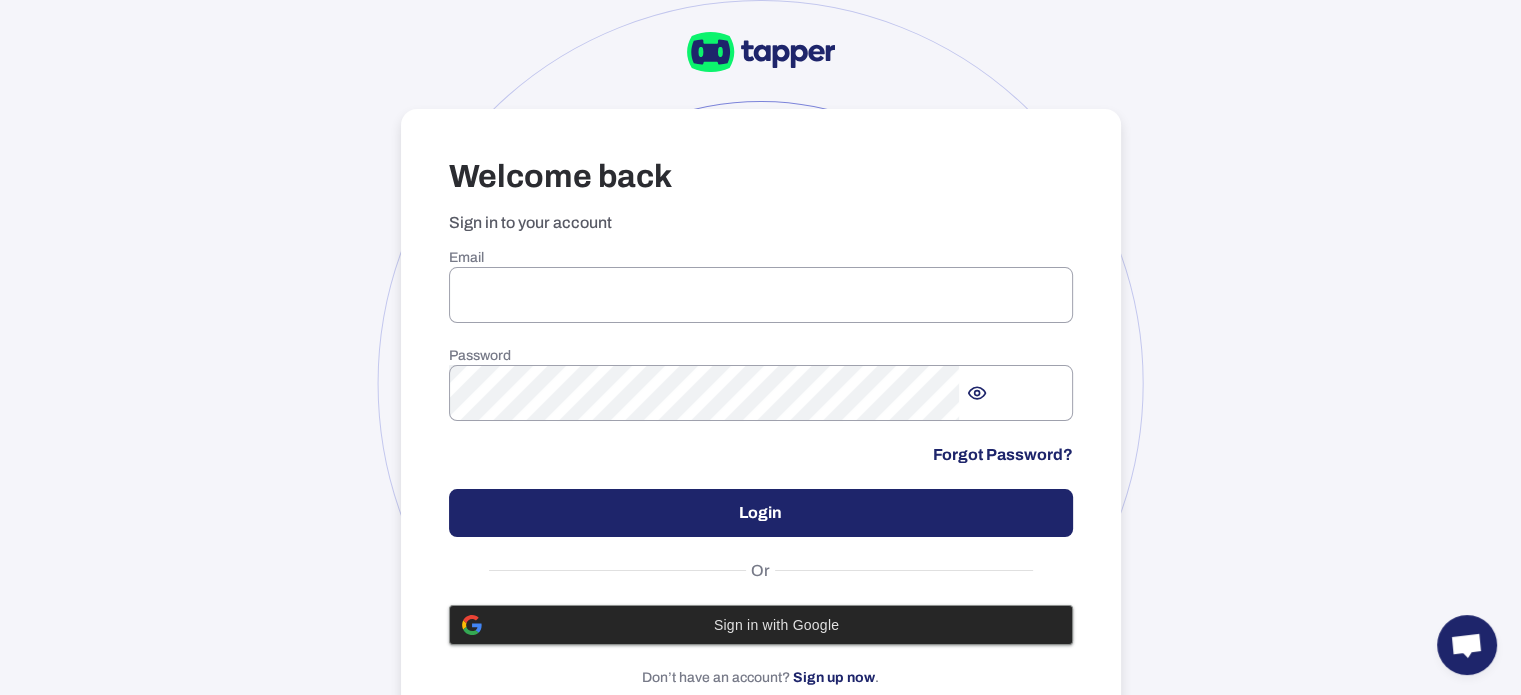 click on "Sign in with Google" at bounding box center (777, 625) 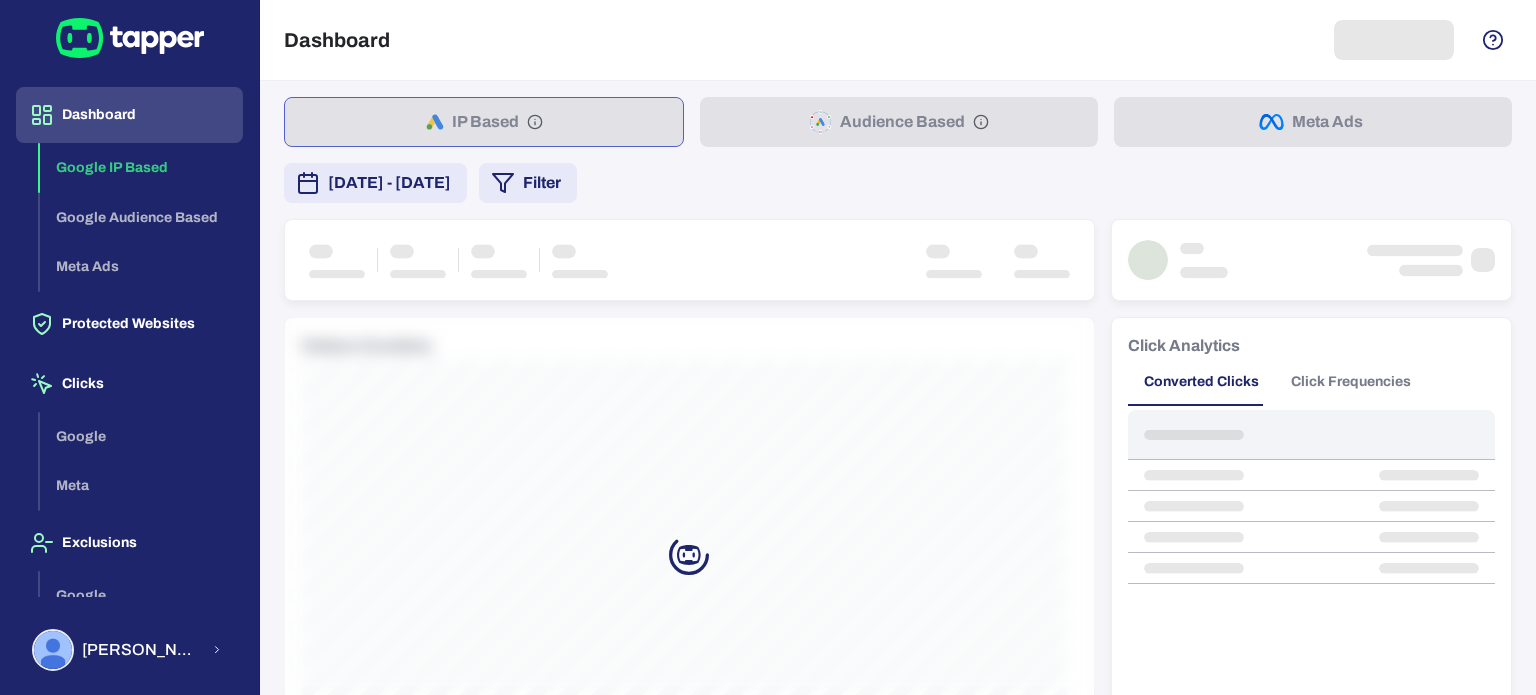 scroll, scrollTop: 0, scrollLeft: 0, axis: both 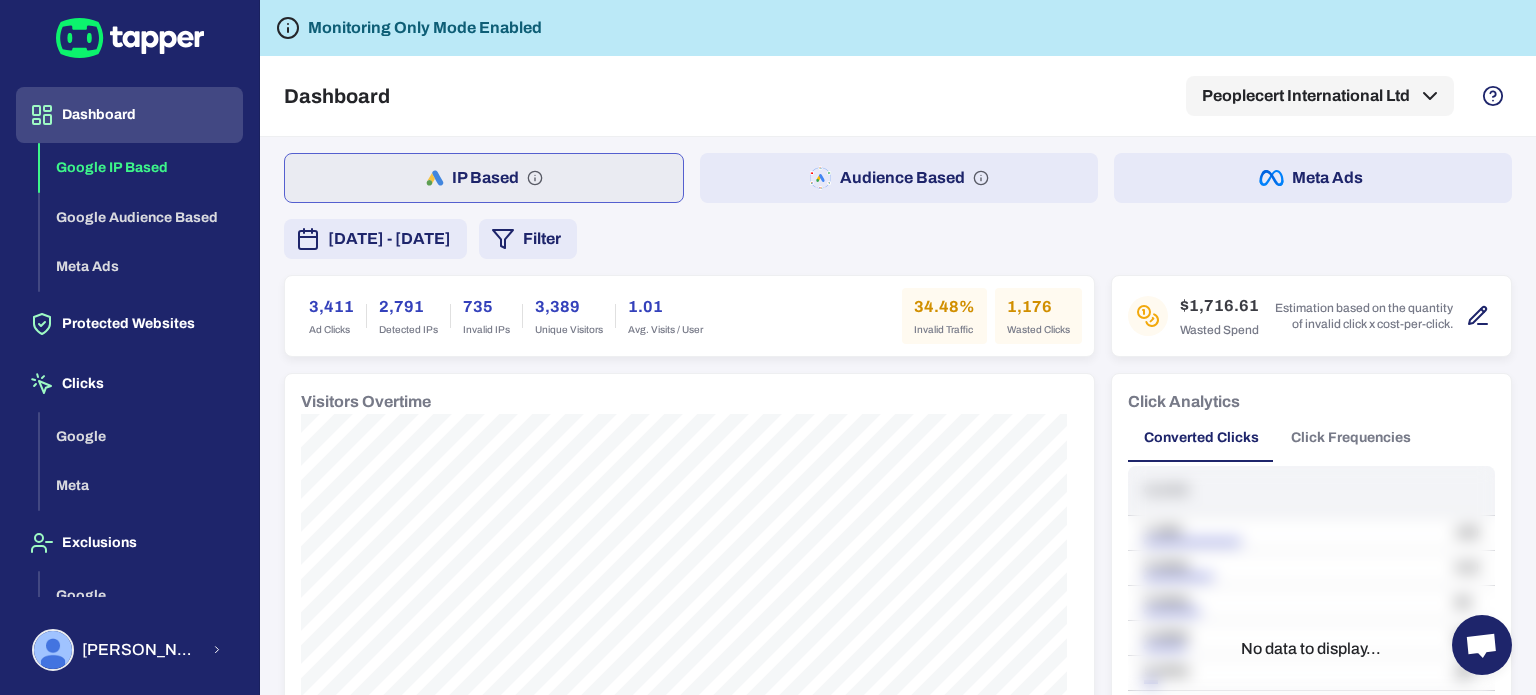 click on "[DATE] - [DATE]" at bounding box center (389, 239) 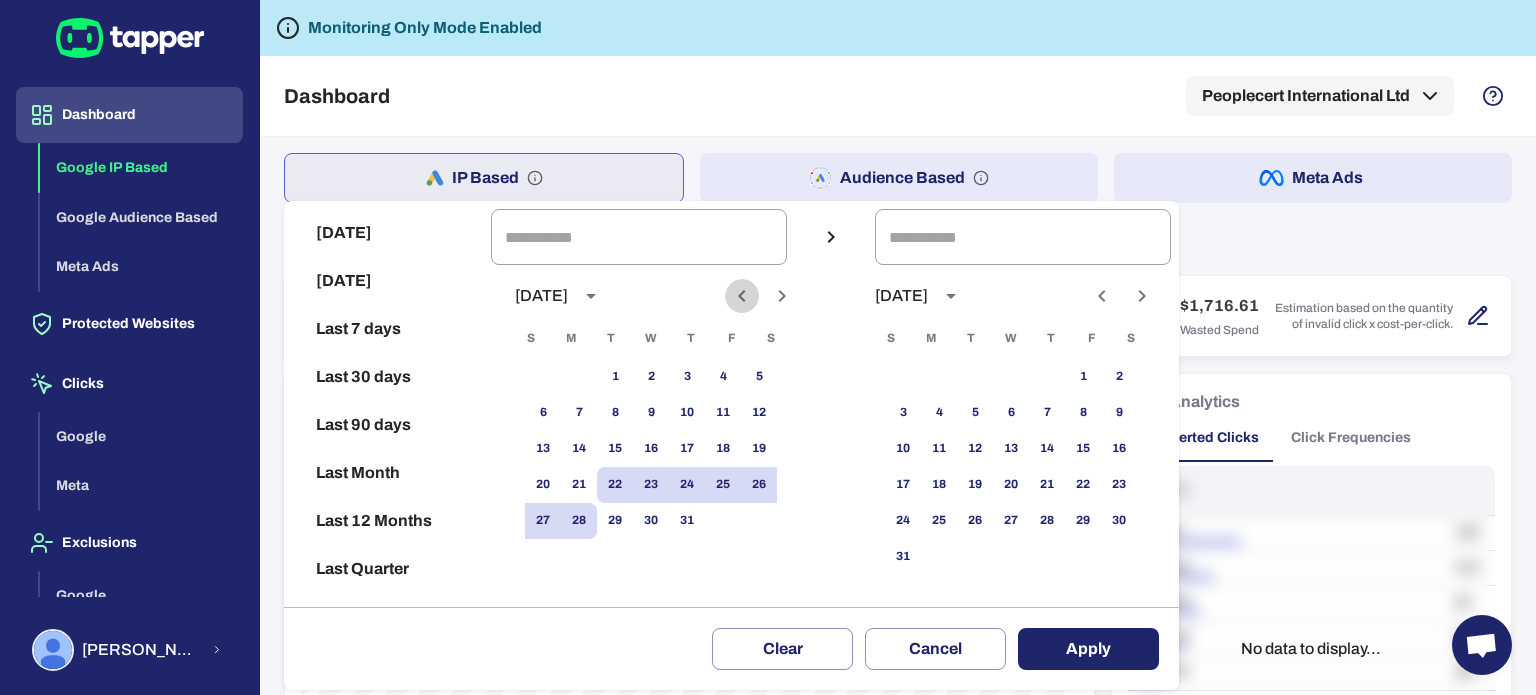 click at bounding box center [742, 296] 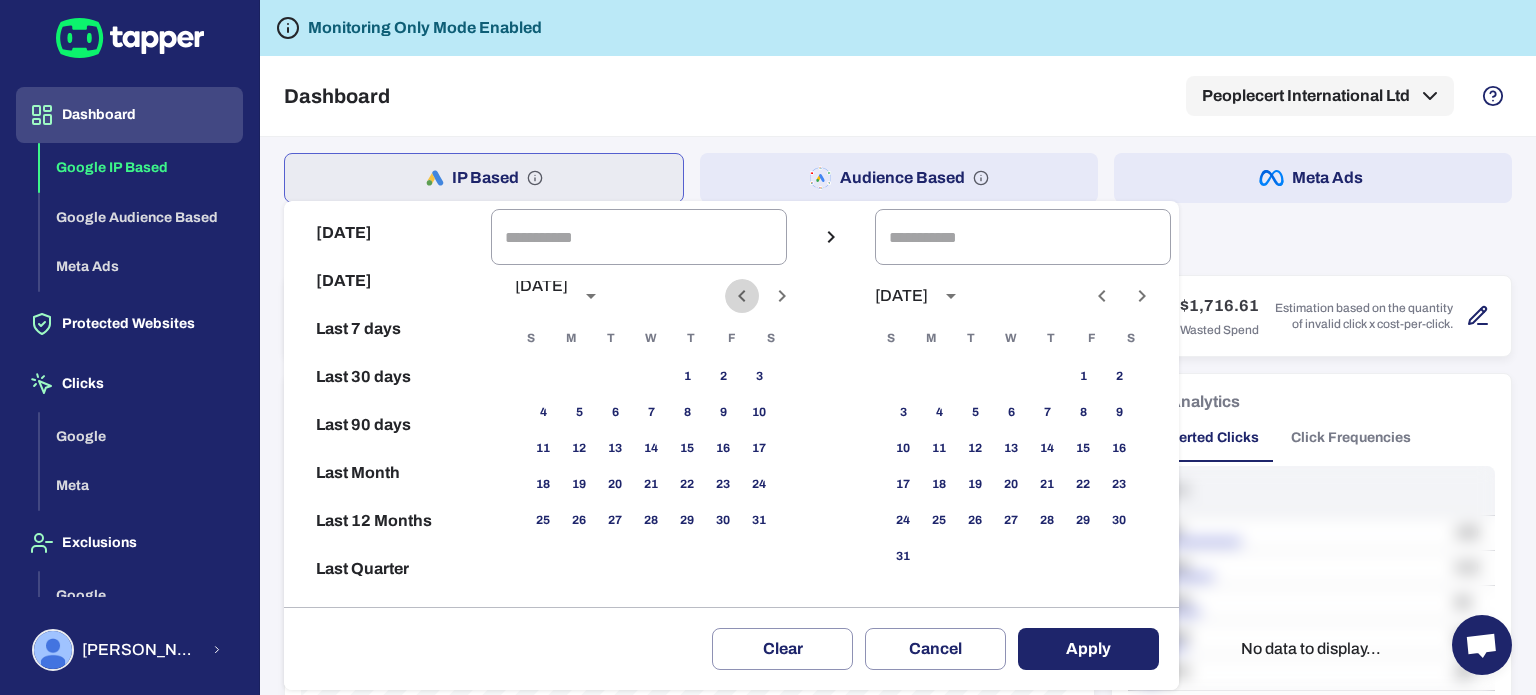 click at bounding box center (742, 296) 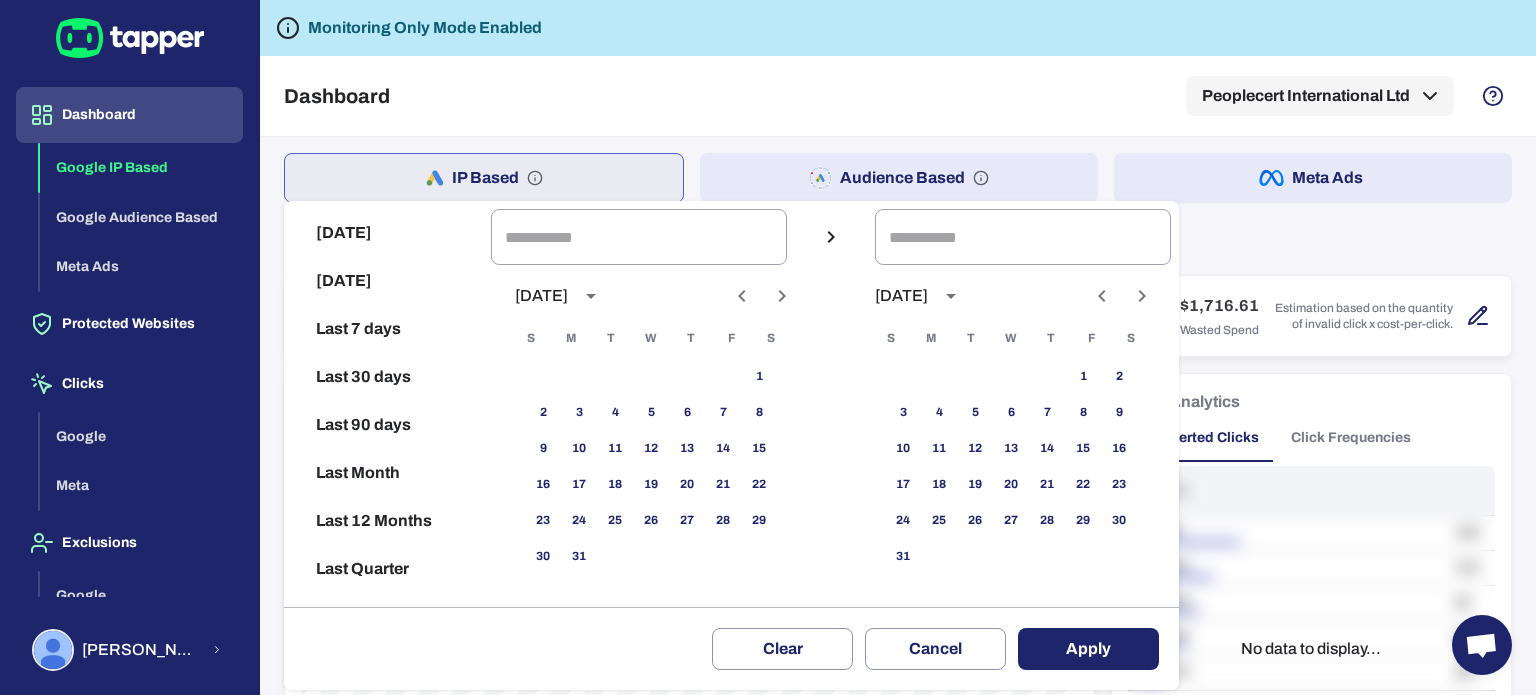 click at bounding box center (742, 296) 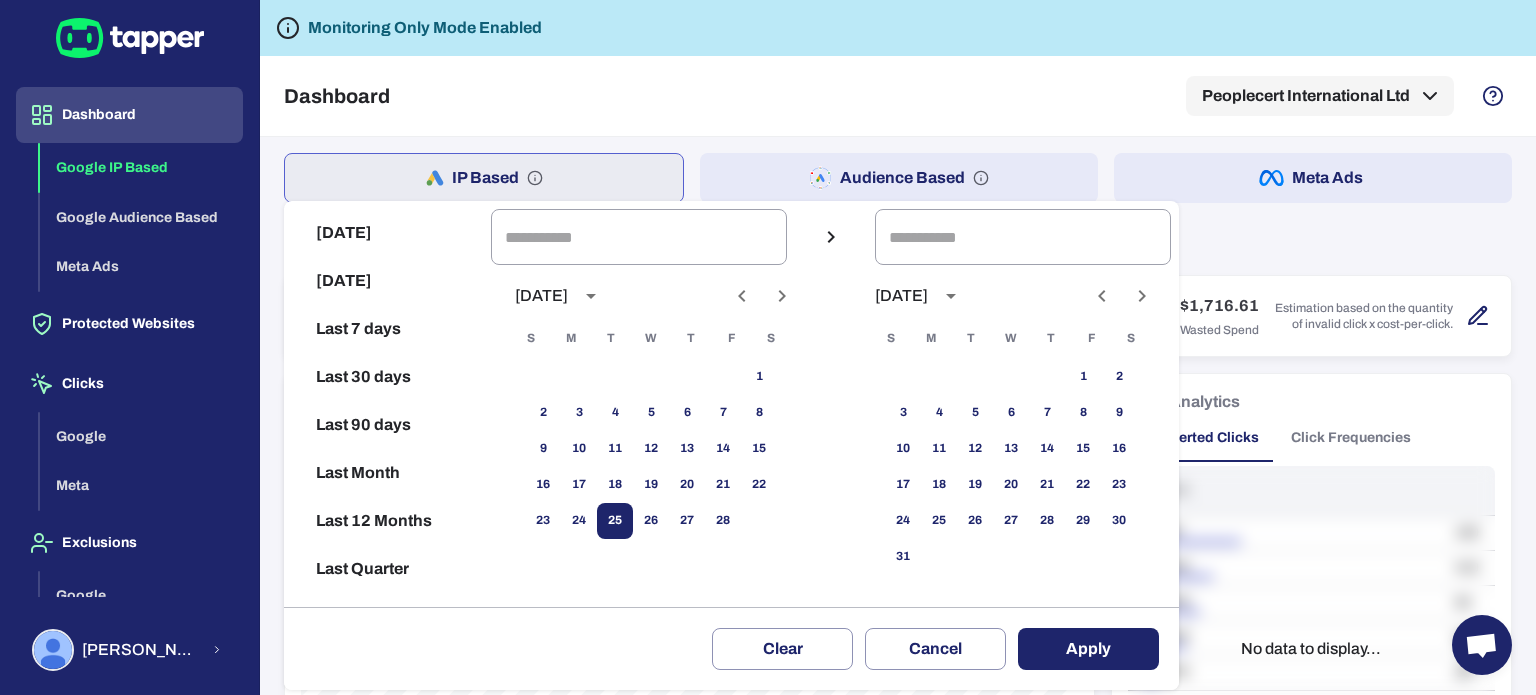 click on "25" at bounding box center (615, 521) 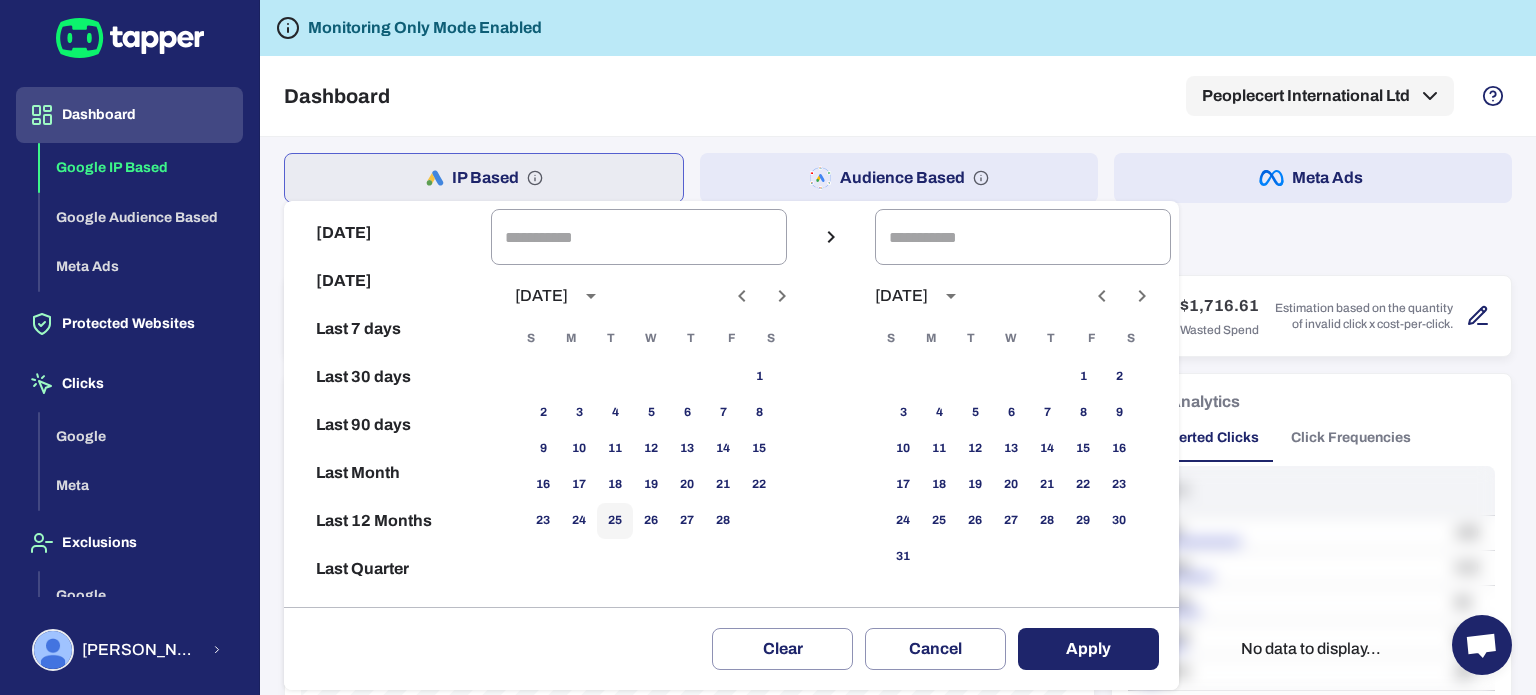 type on "**********" 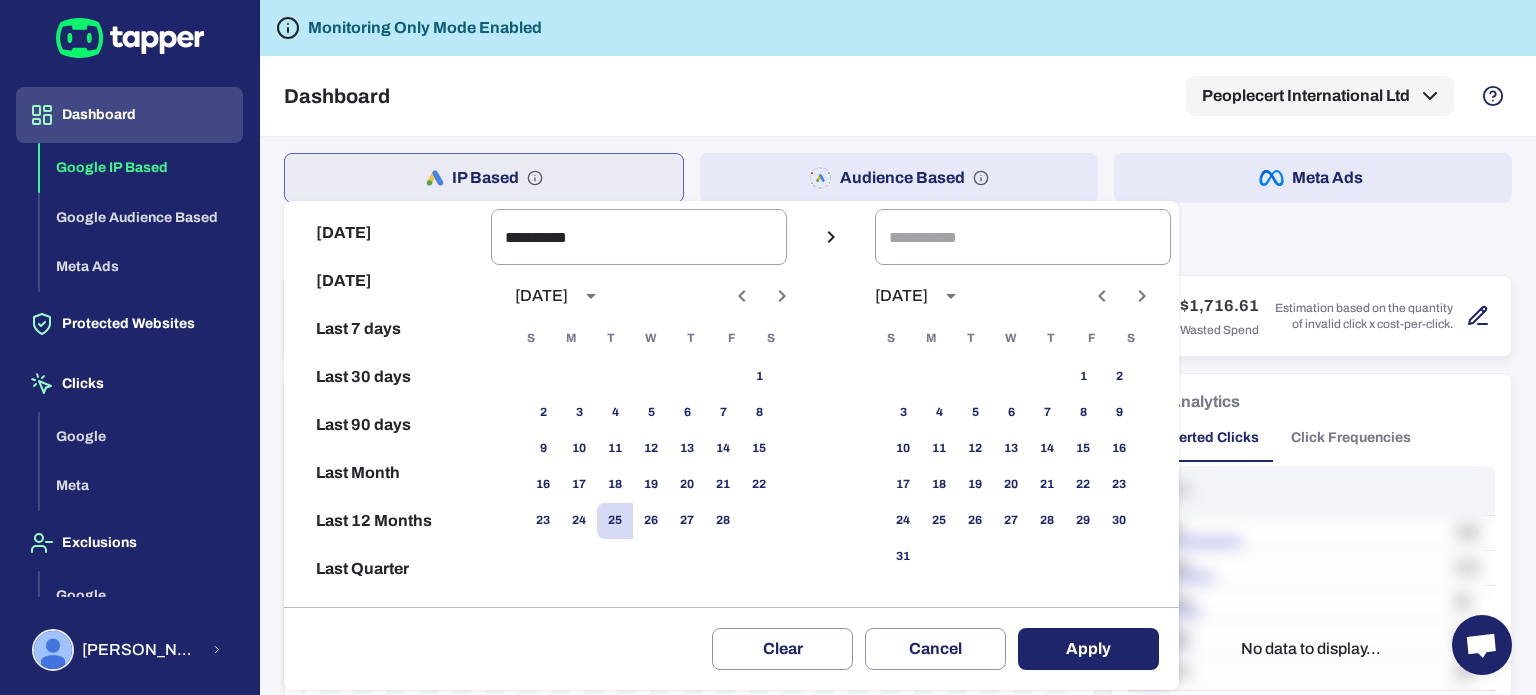 click 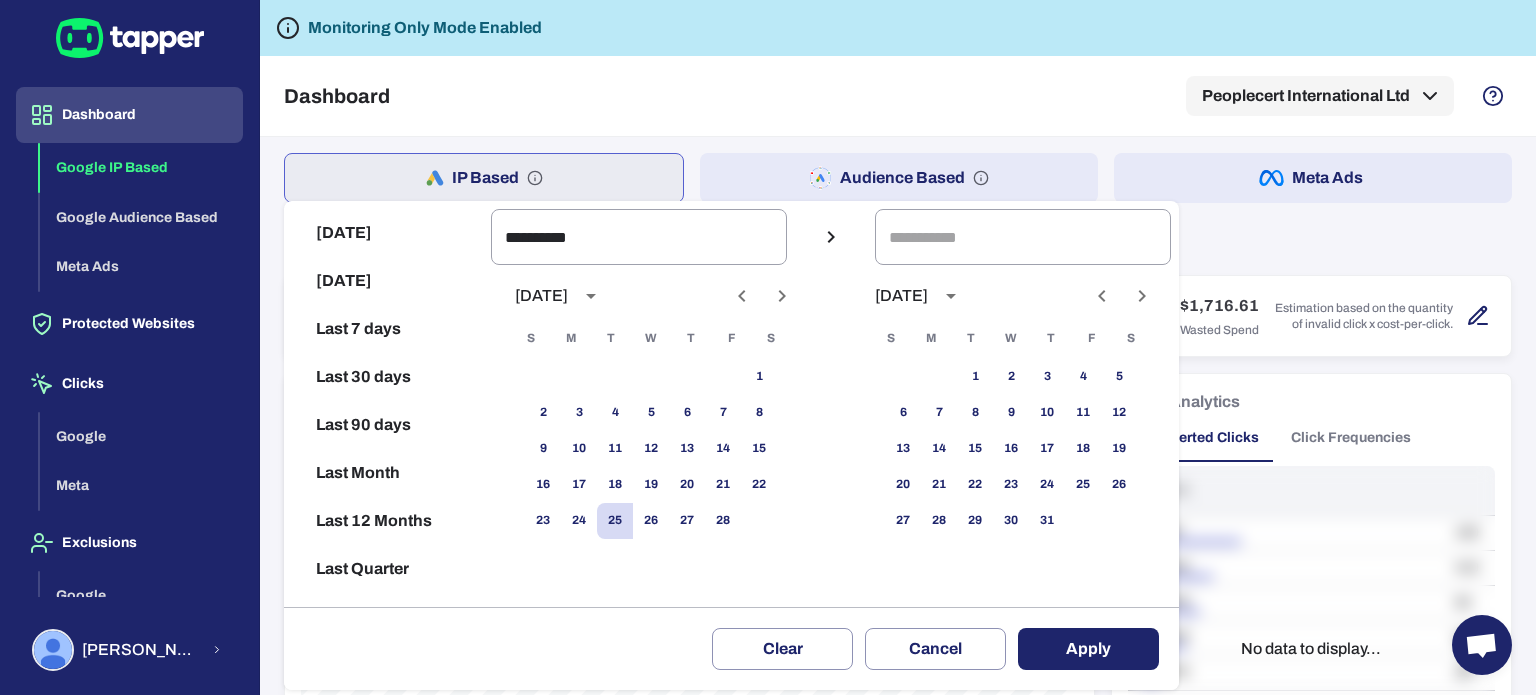 click 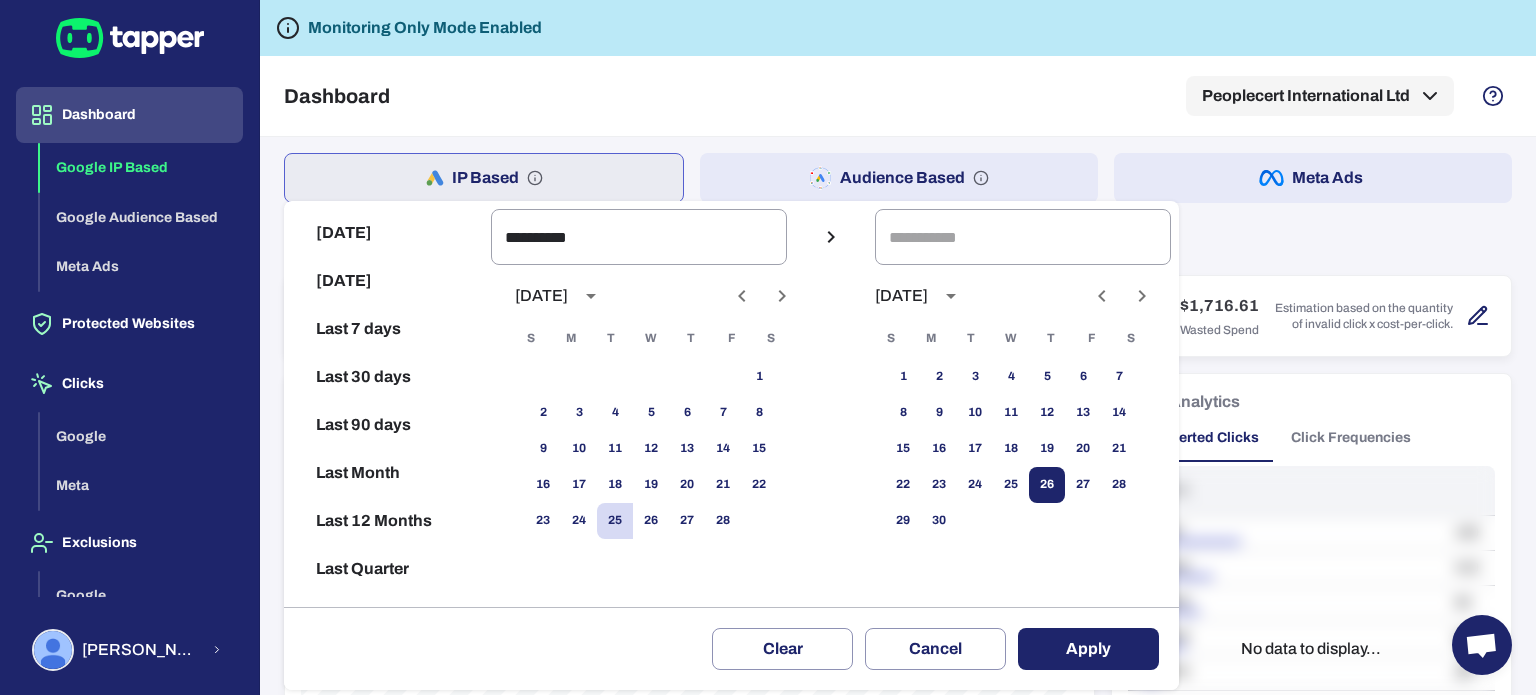 click on "26" at bounding box center [1047, 485] 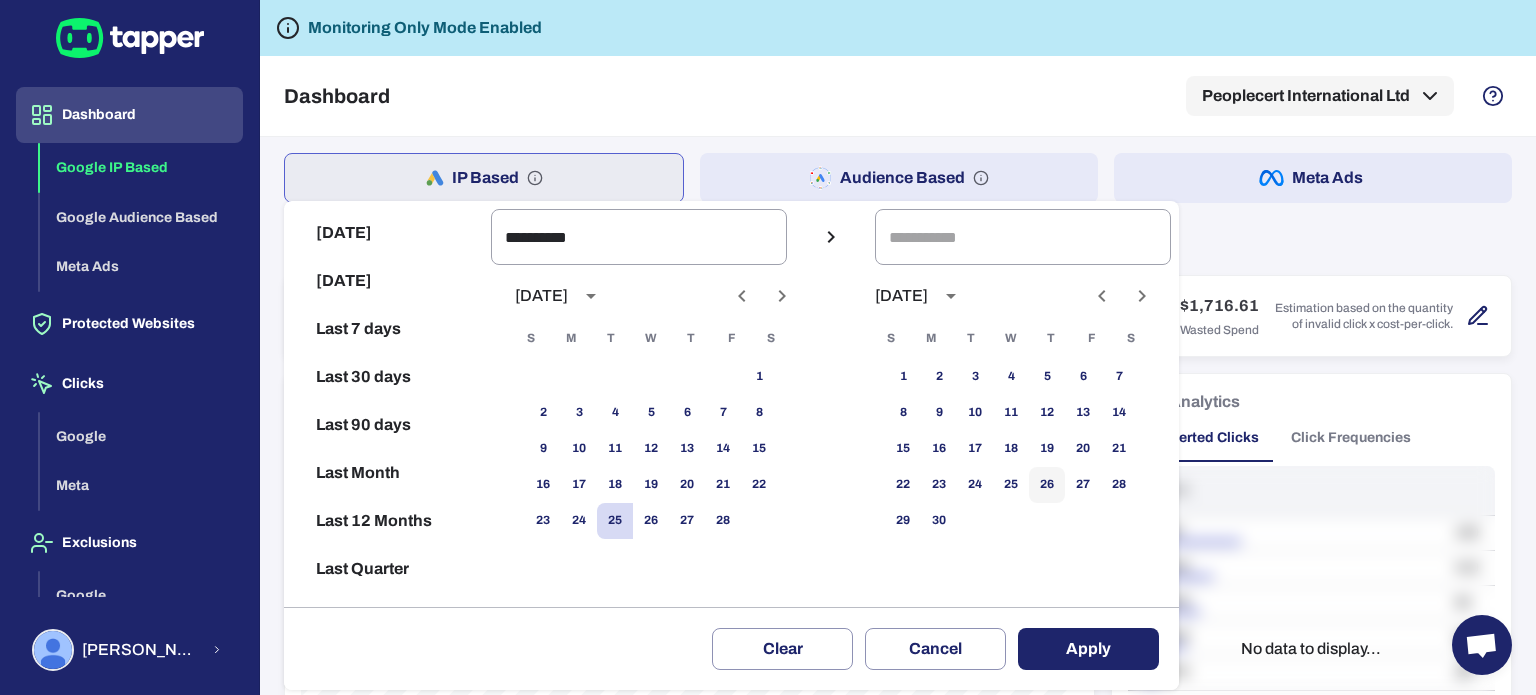 type on "**********" 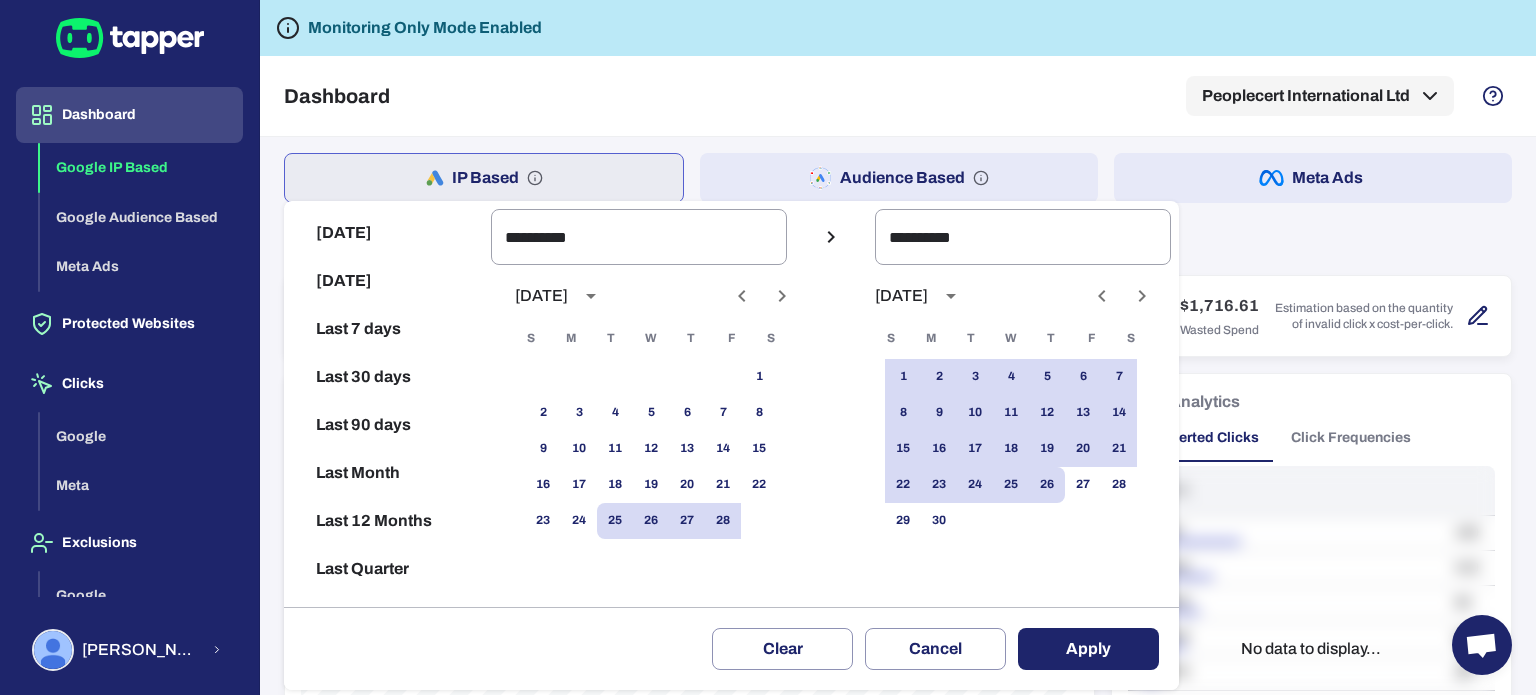 click on "Apply" at bounding box center [1088, 649] 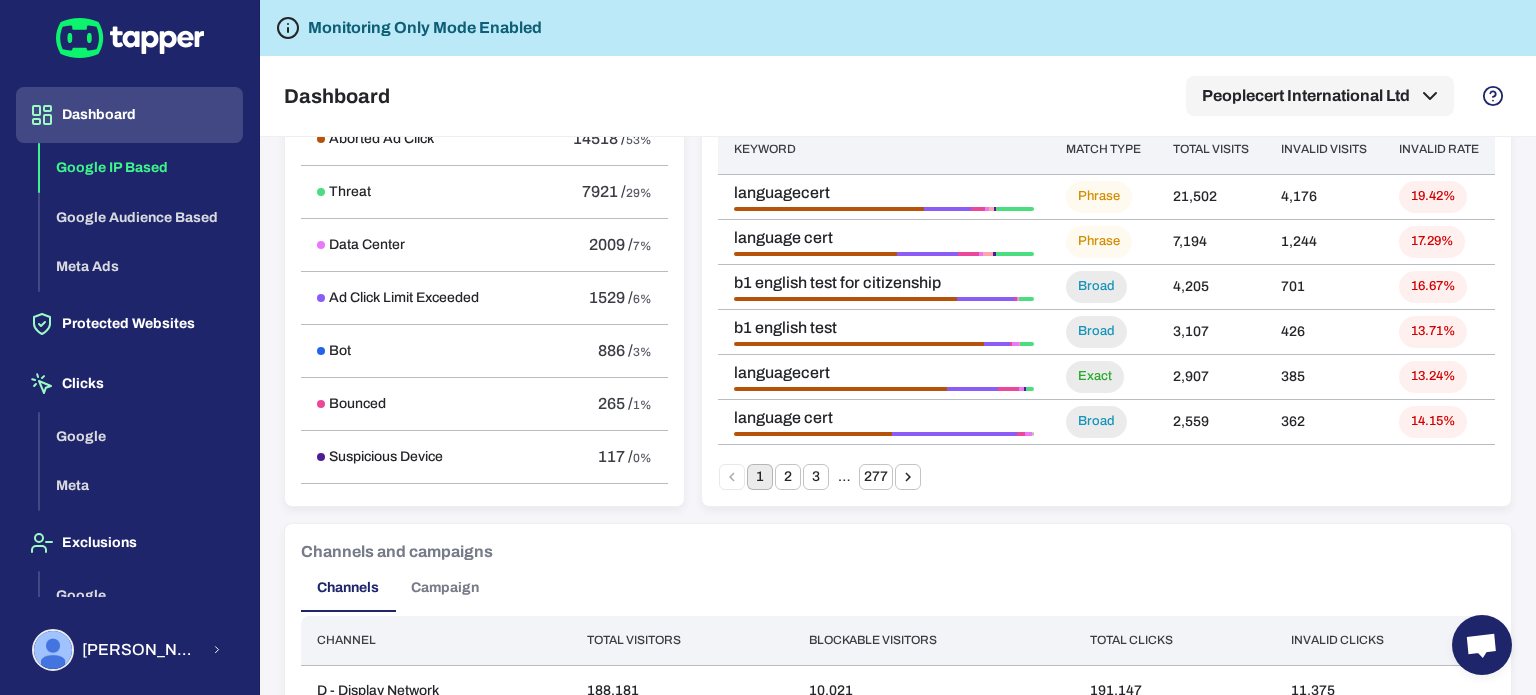 scroll, scrollTop: 1500, scrollLeft: 0, axis: vertical 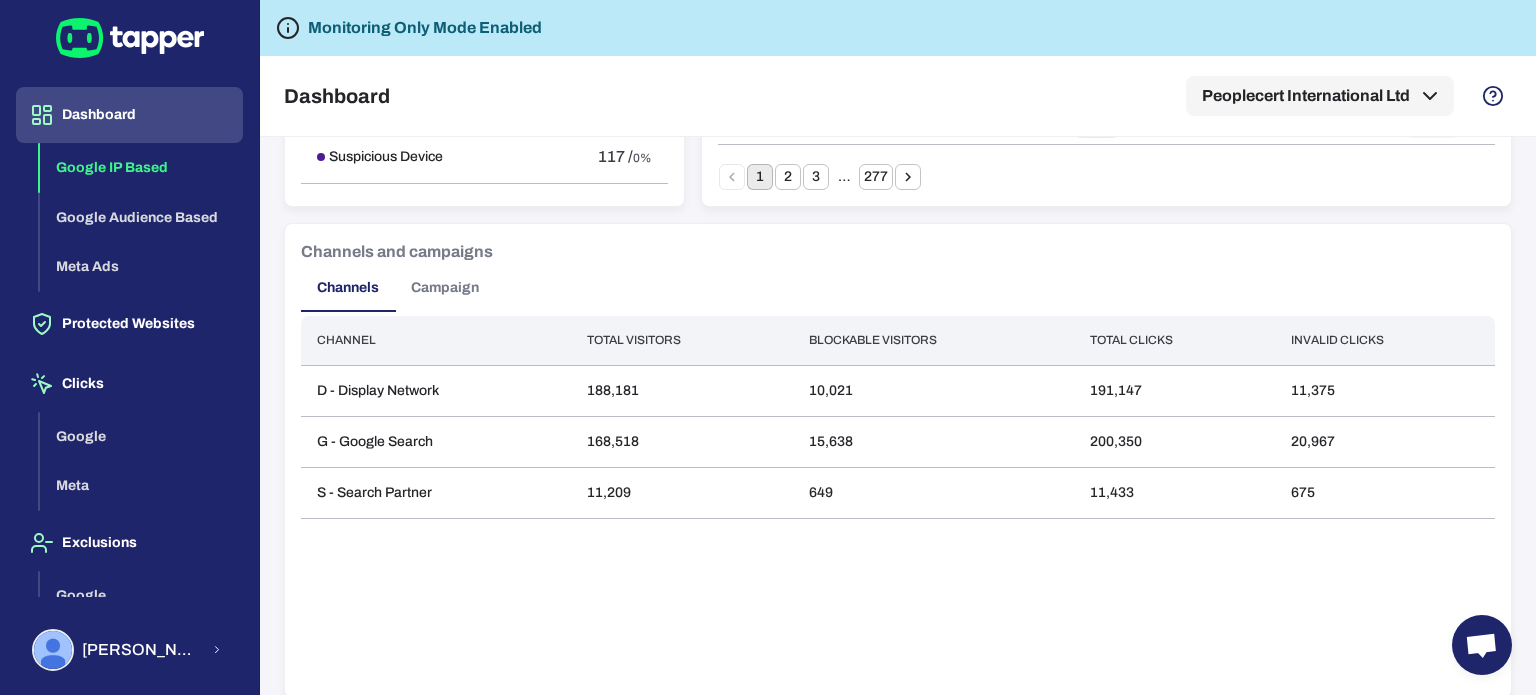 drag, startPoint x: 446, startPoint y: 289, endPoint x: 505, endPoint y: 309, distance: 62.297672 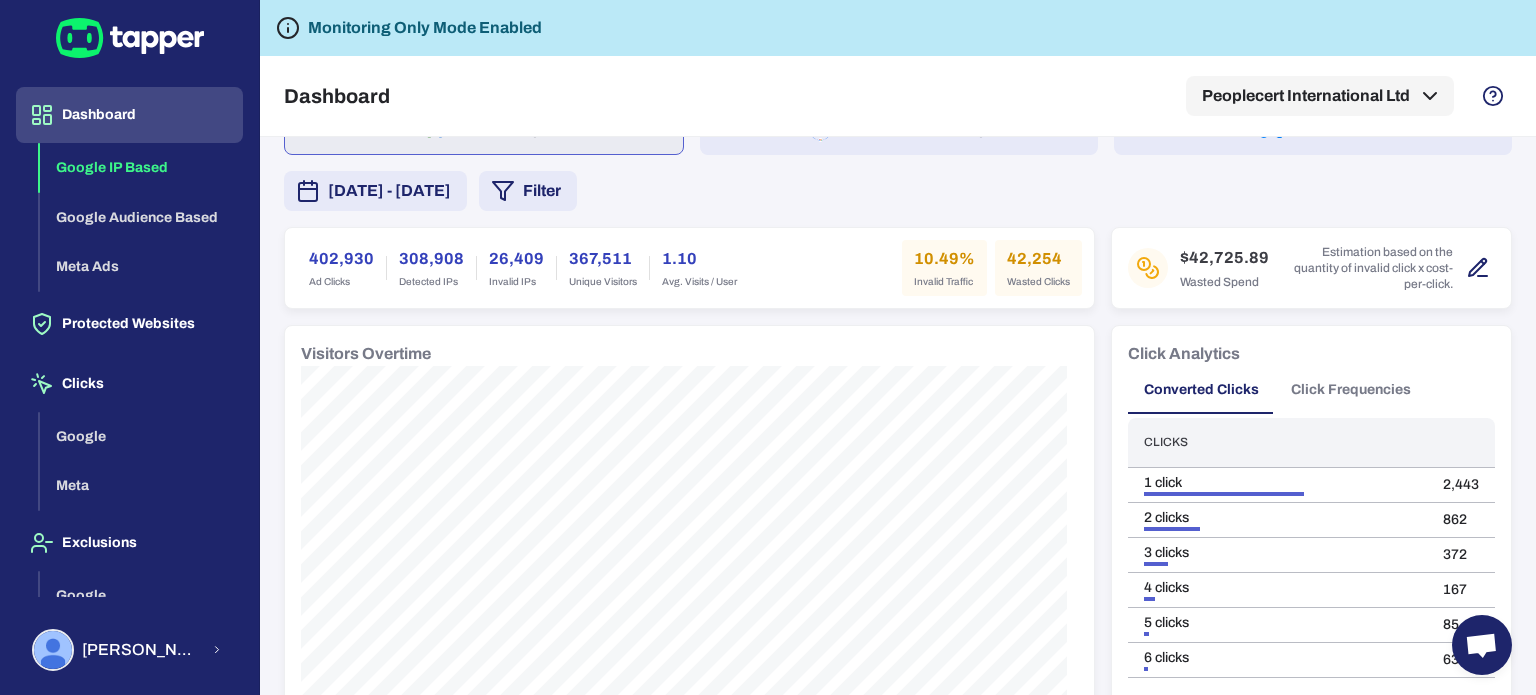 scroll, scrollTop: 0, scrollLeft: 0, axis: both 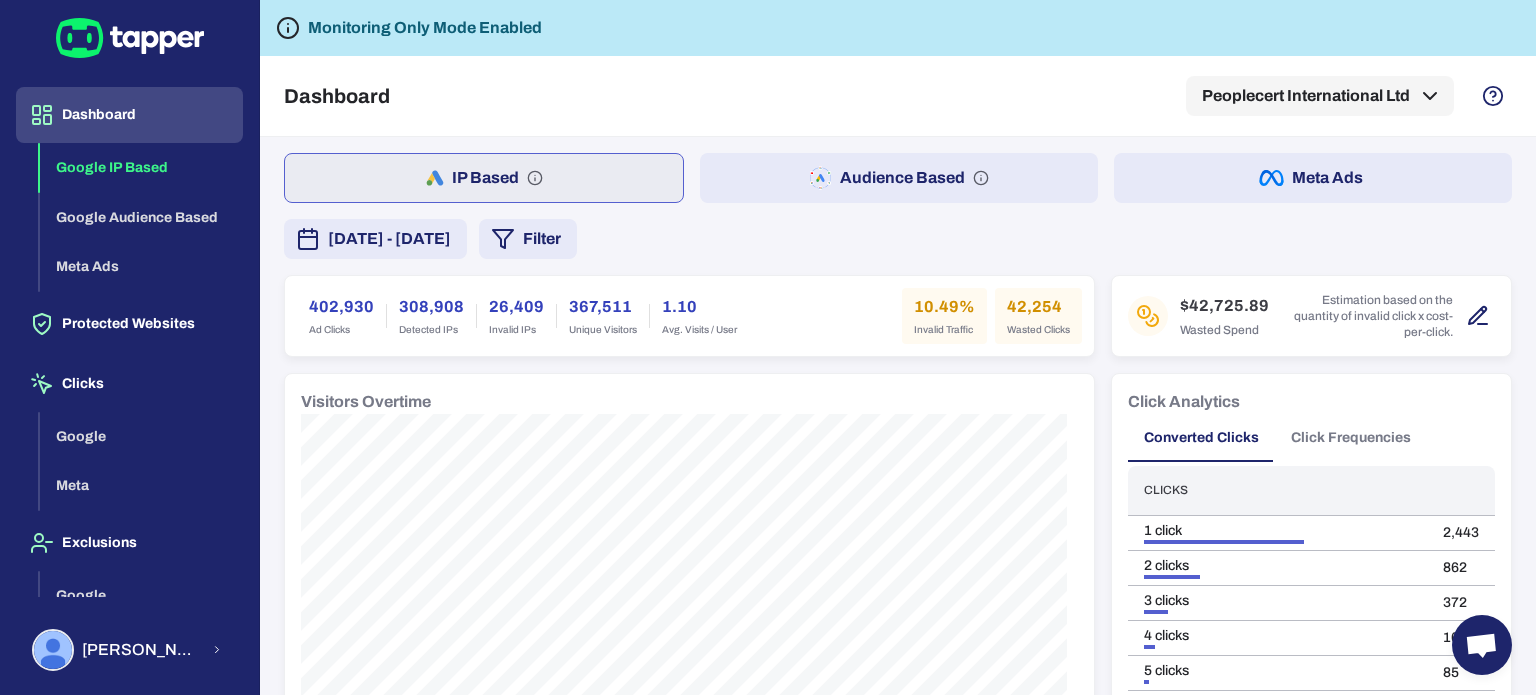 click on "Audience Based" at bounding box center (899, 178) 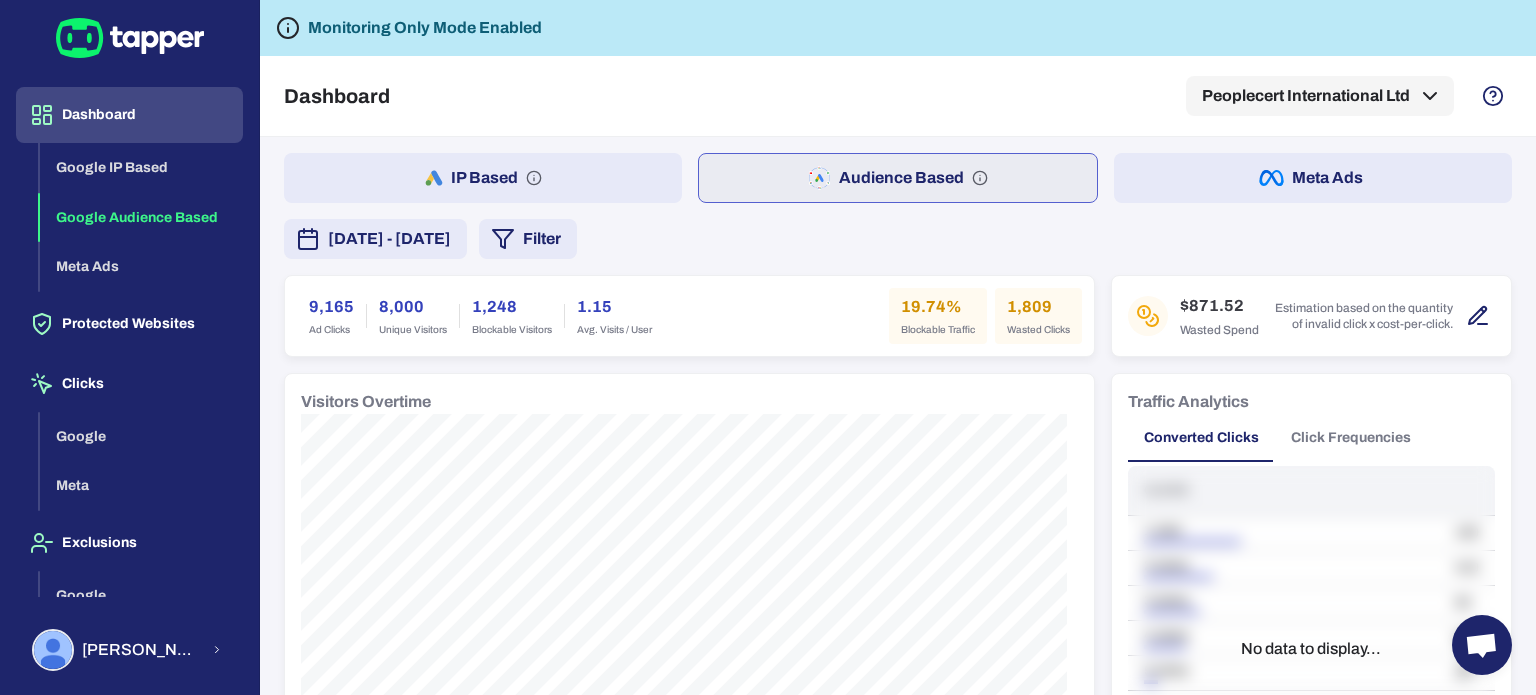 click on "Filter" at bounding box center (528, 239) 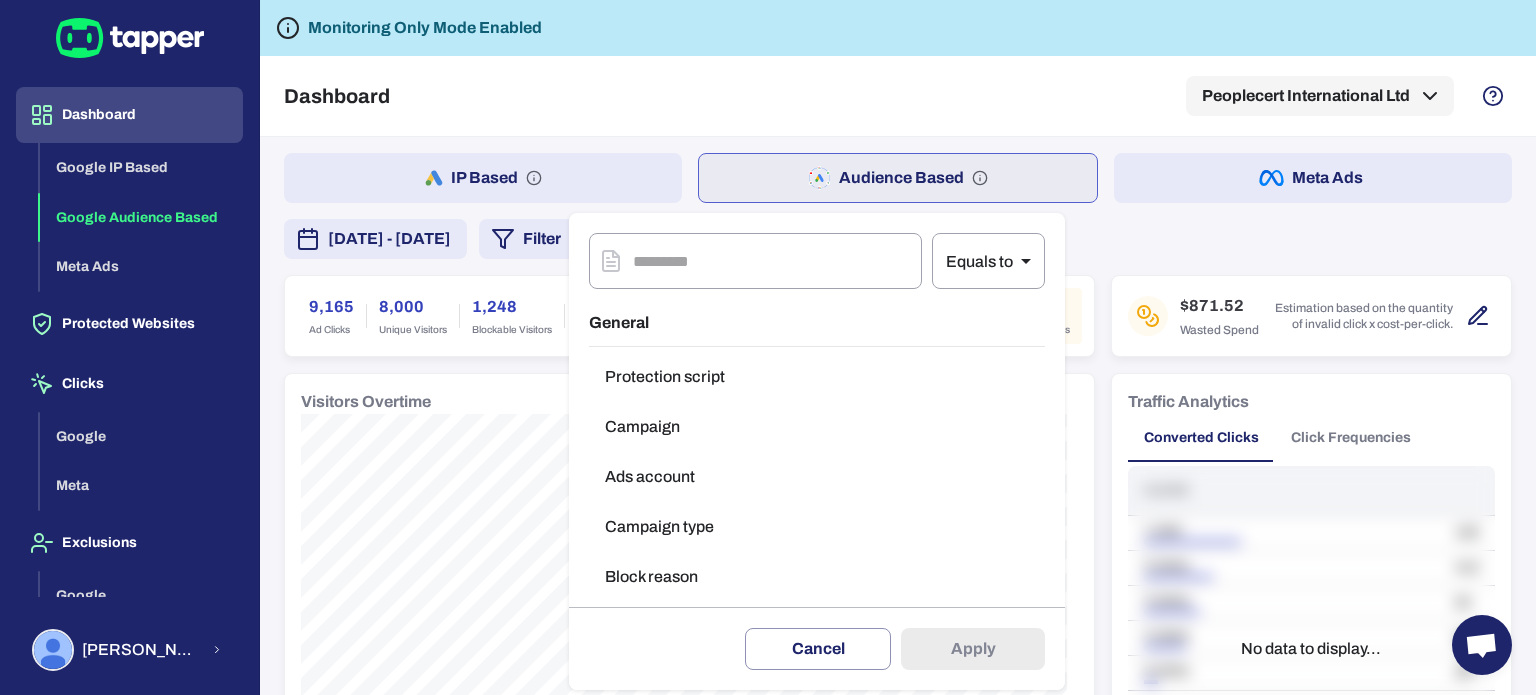 click on "Ads account" at bounding box center (817, 477) 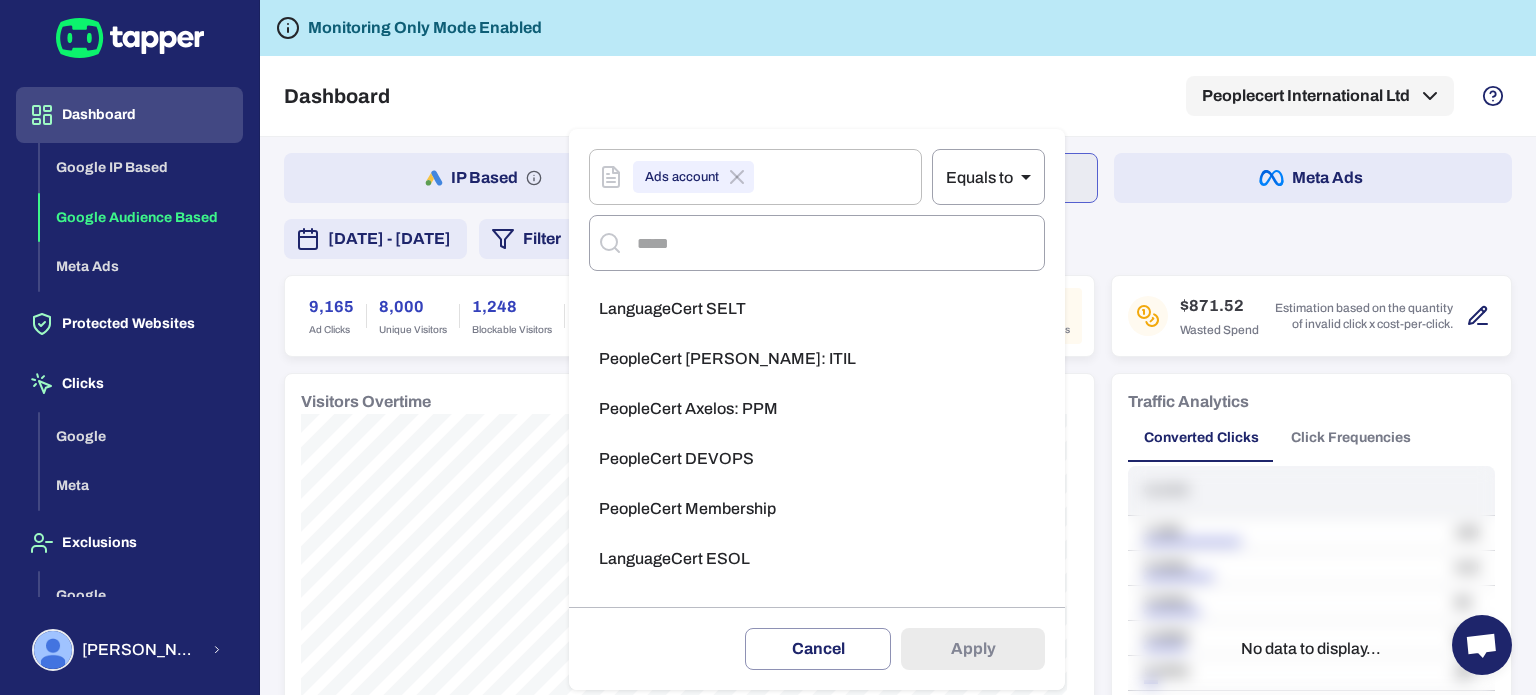 click on "LanguageCert SELT" at bounding box center [672, 309] 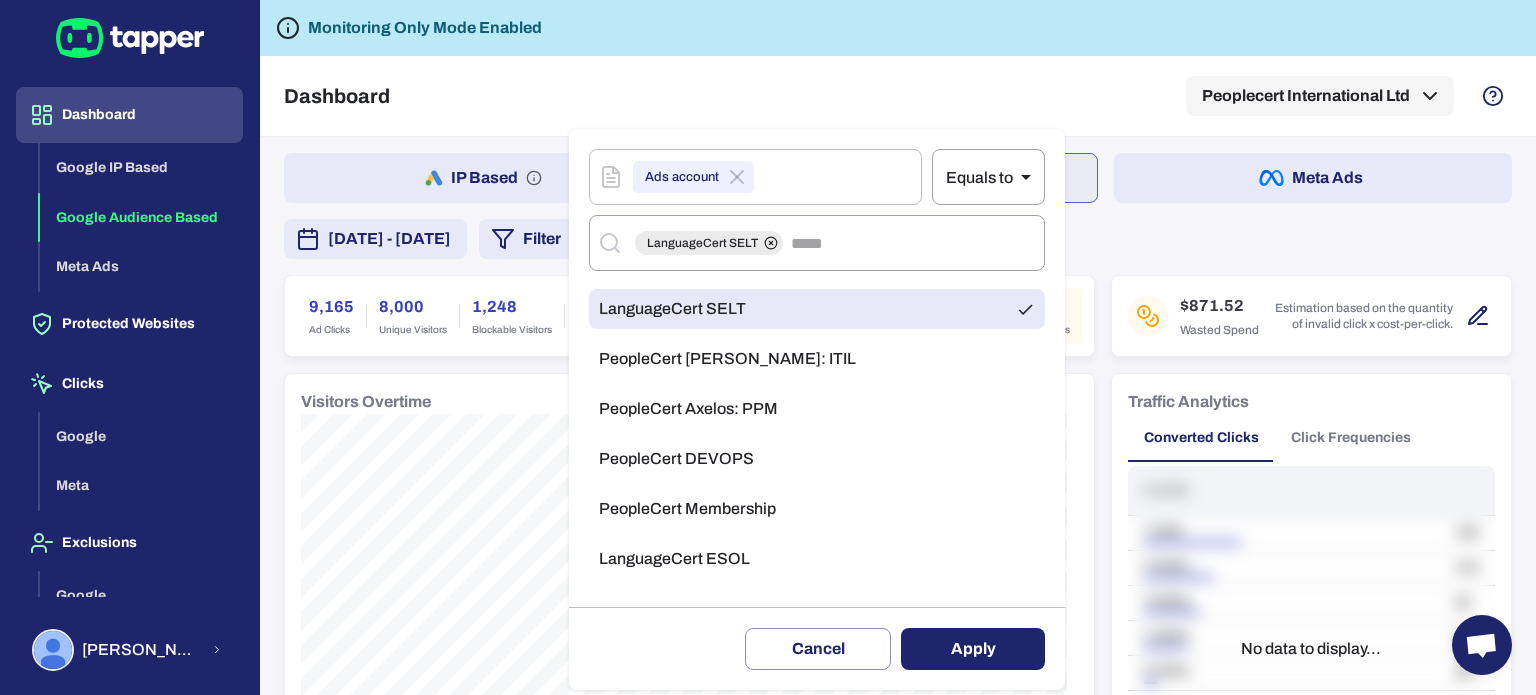 click on "Apply" at bounding box center (973, 649) 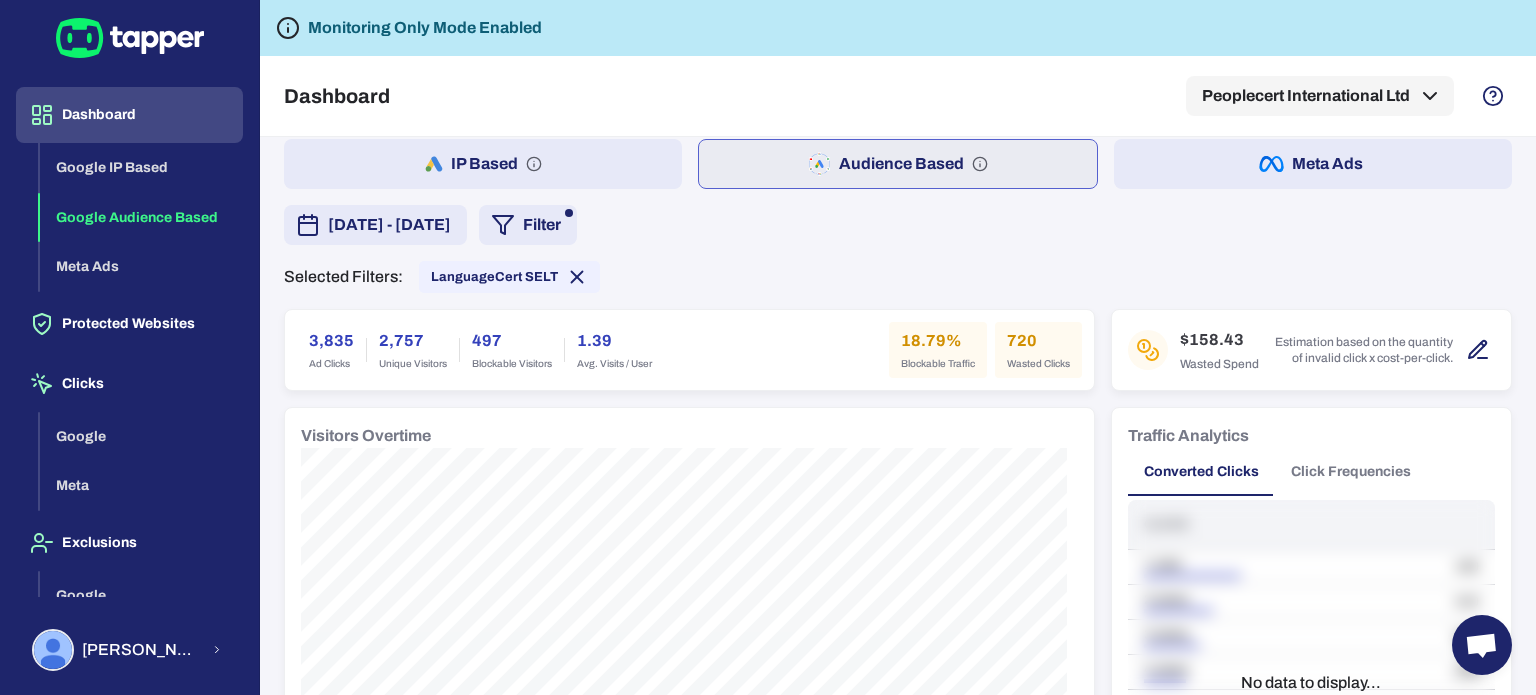 scroll, scrollTop: 0, scrollLeft: 0, axis: both 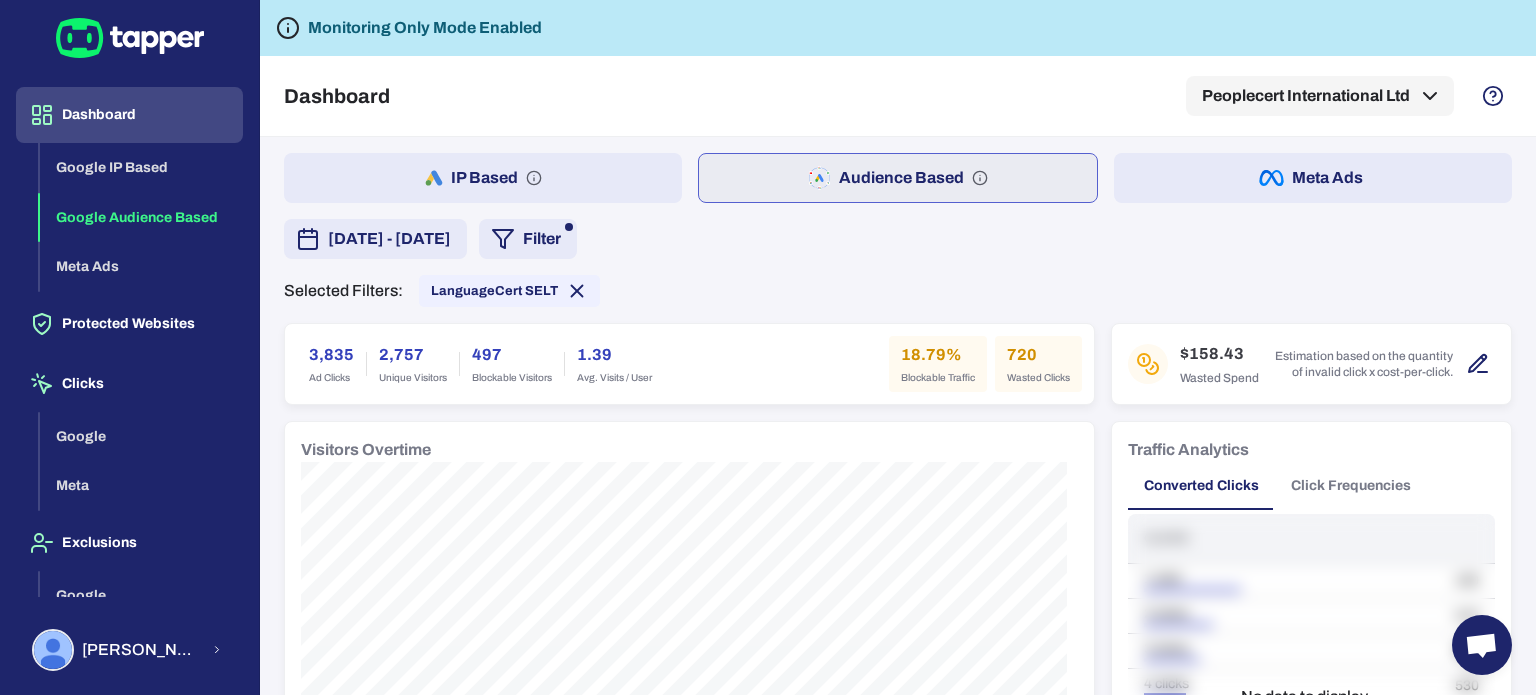 click on "[DATE] - [DATE]" at bounding box center [389, 239] 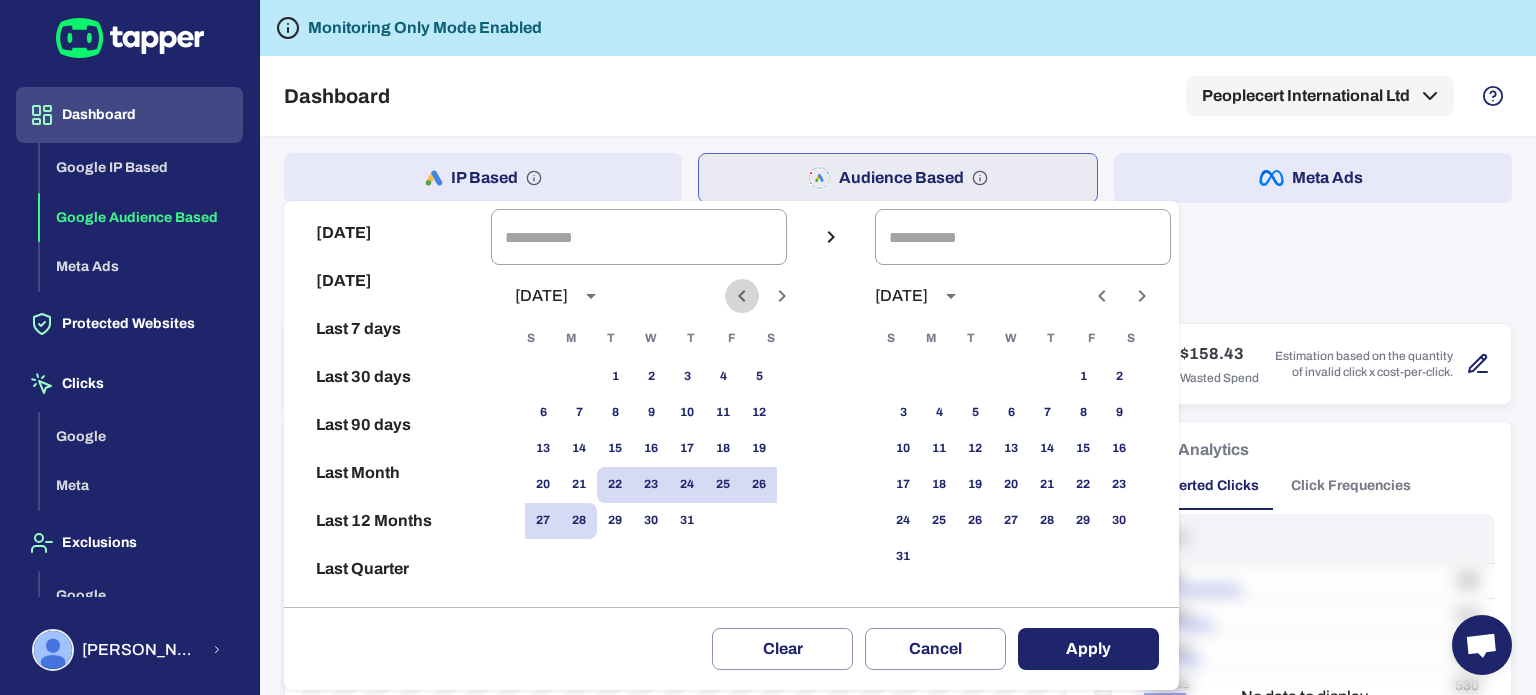 click 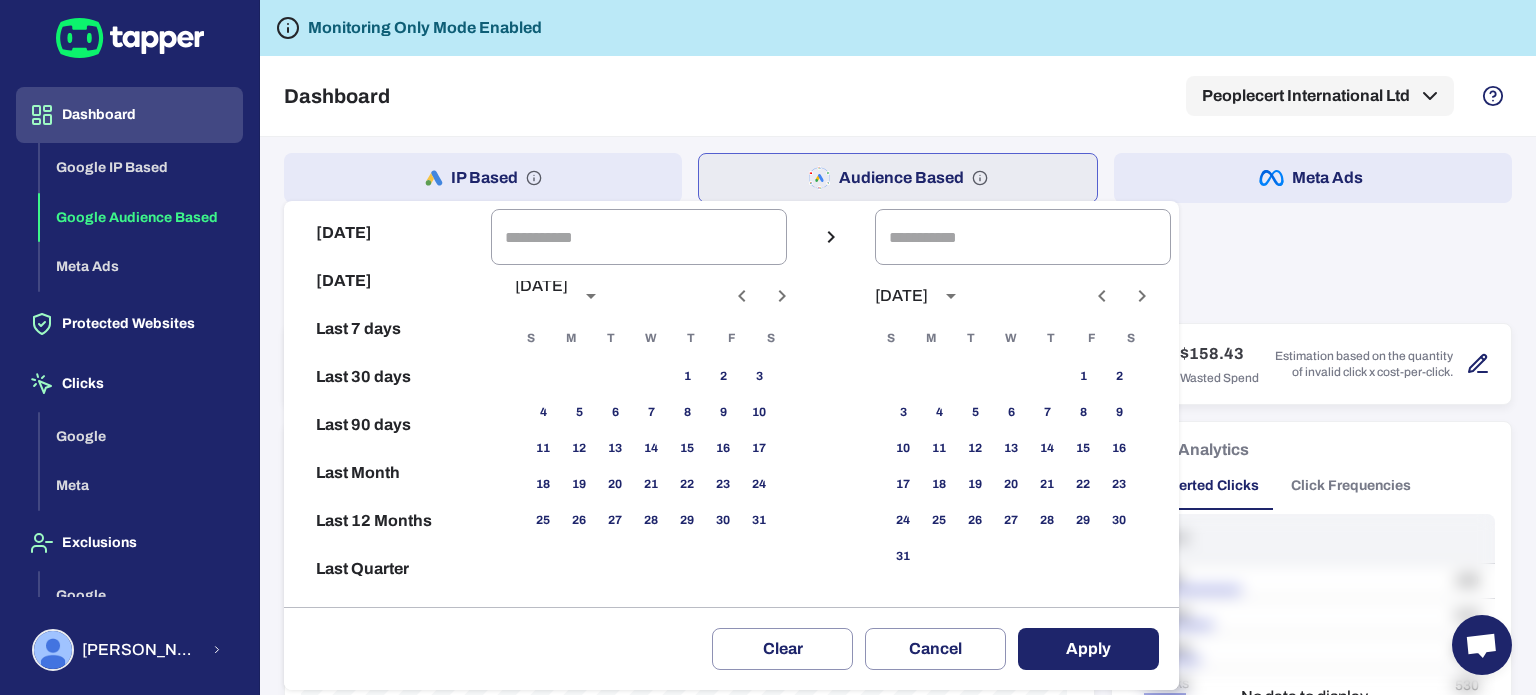 click 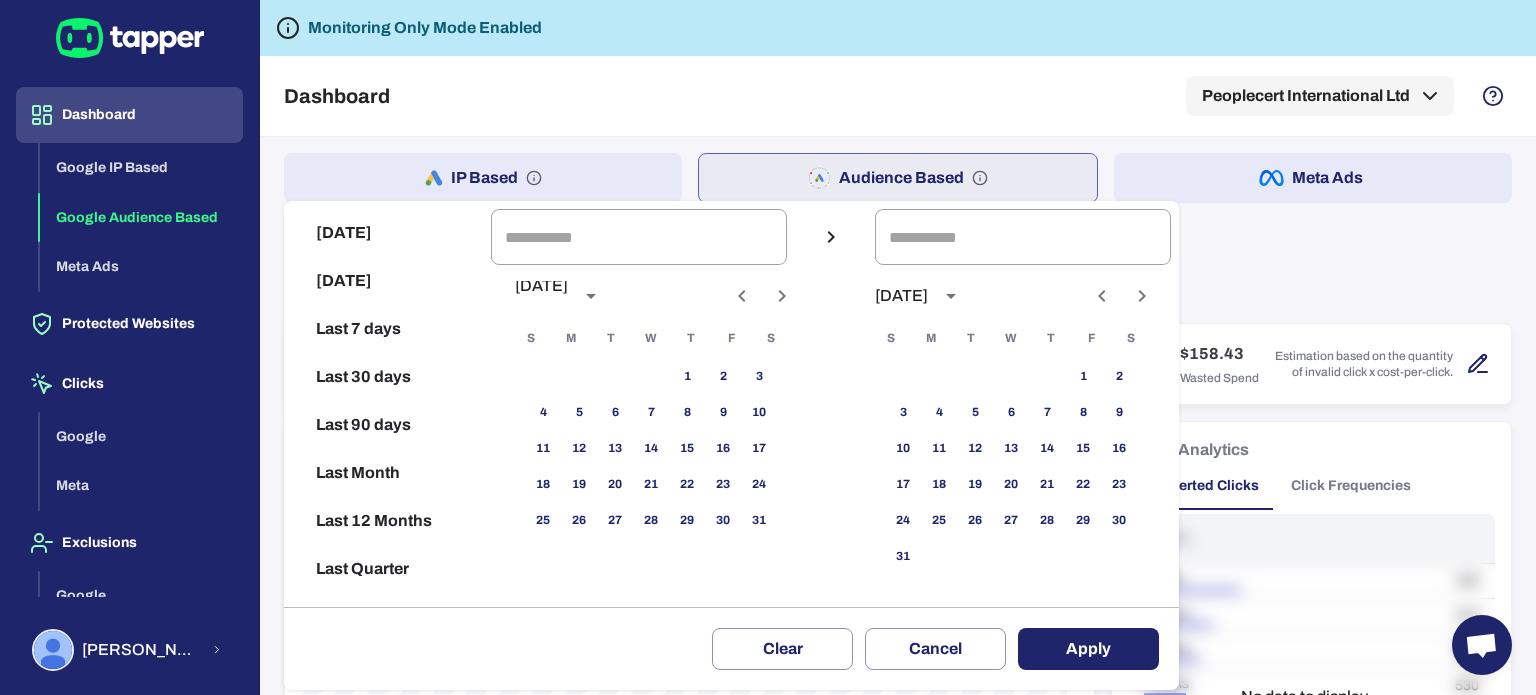 click 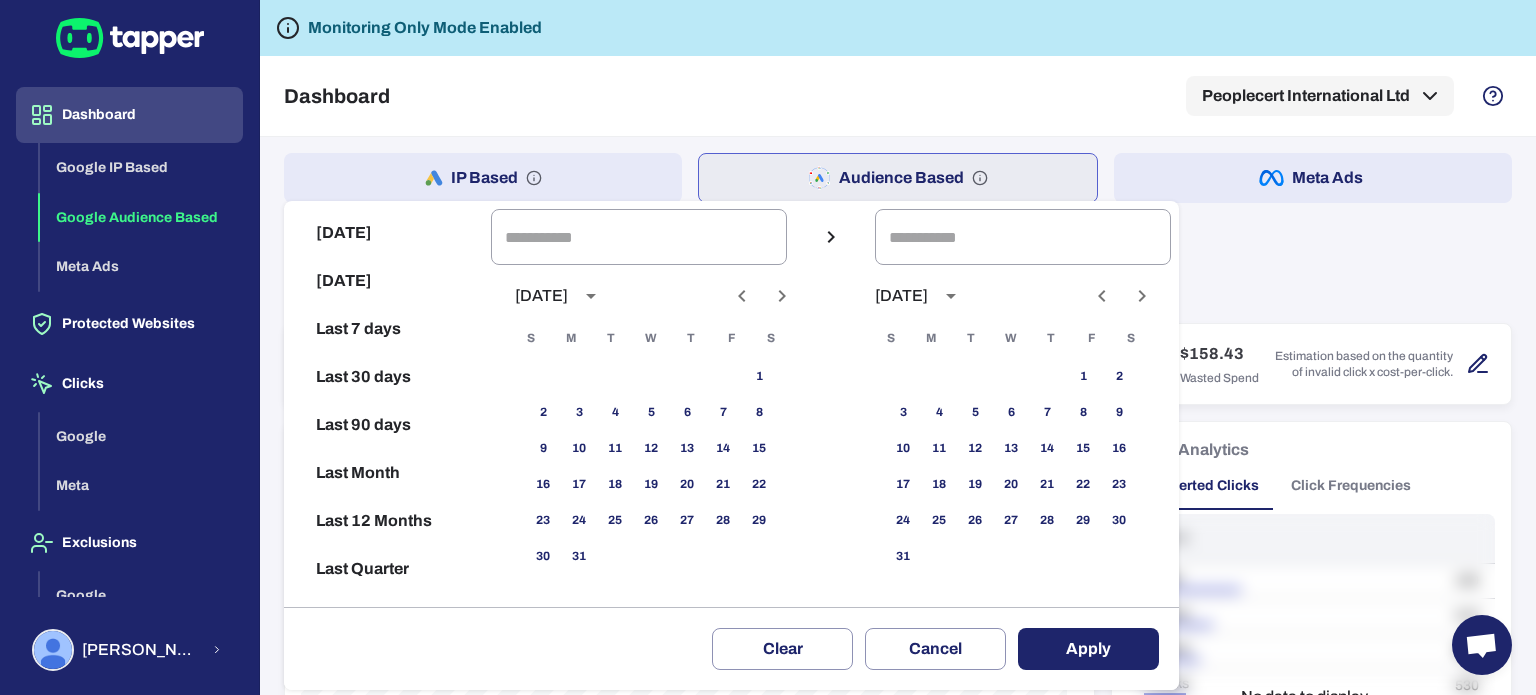 click 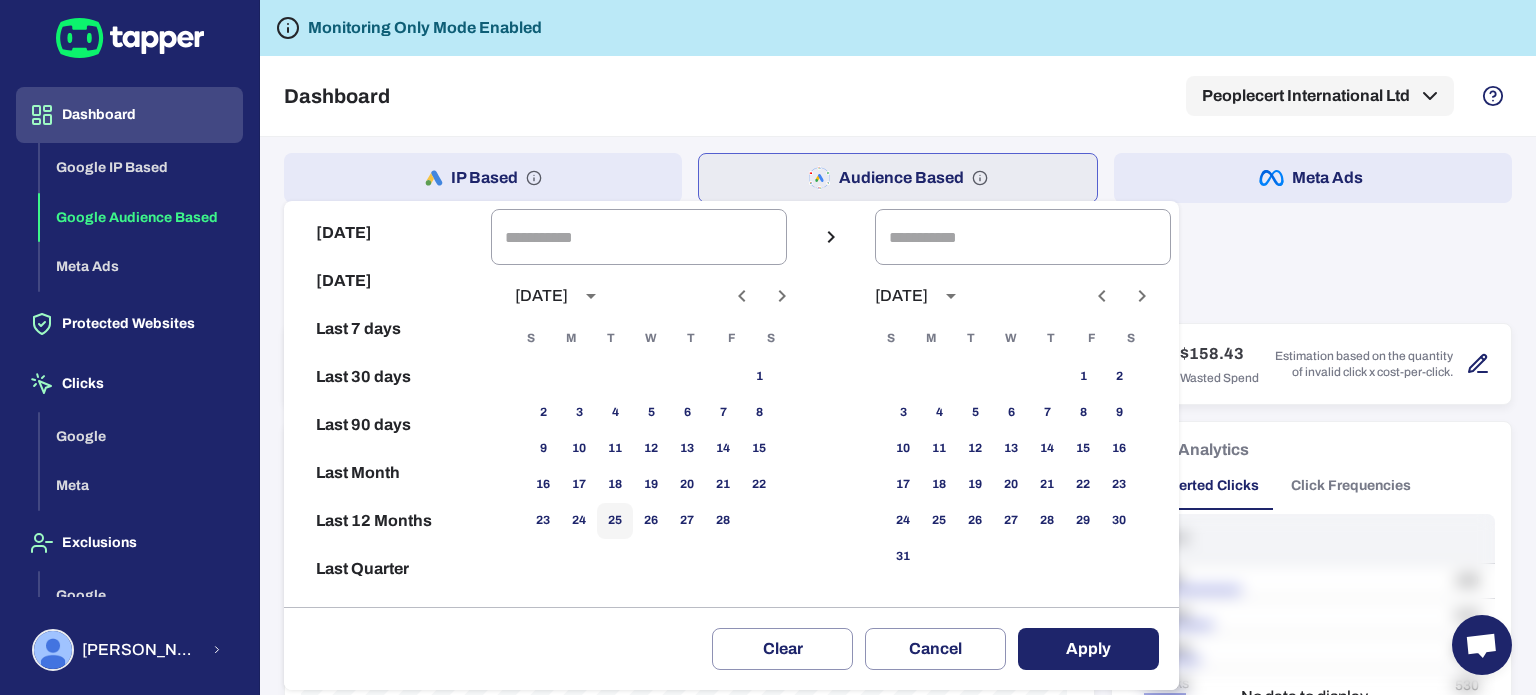 click on "25" at bounding box center (615, 521) 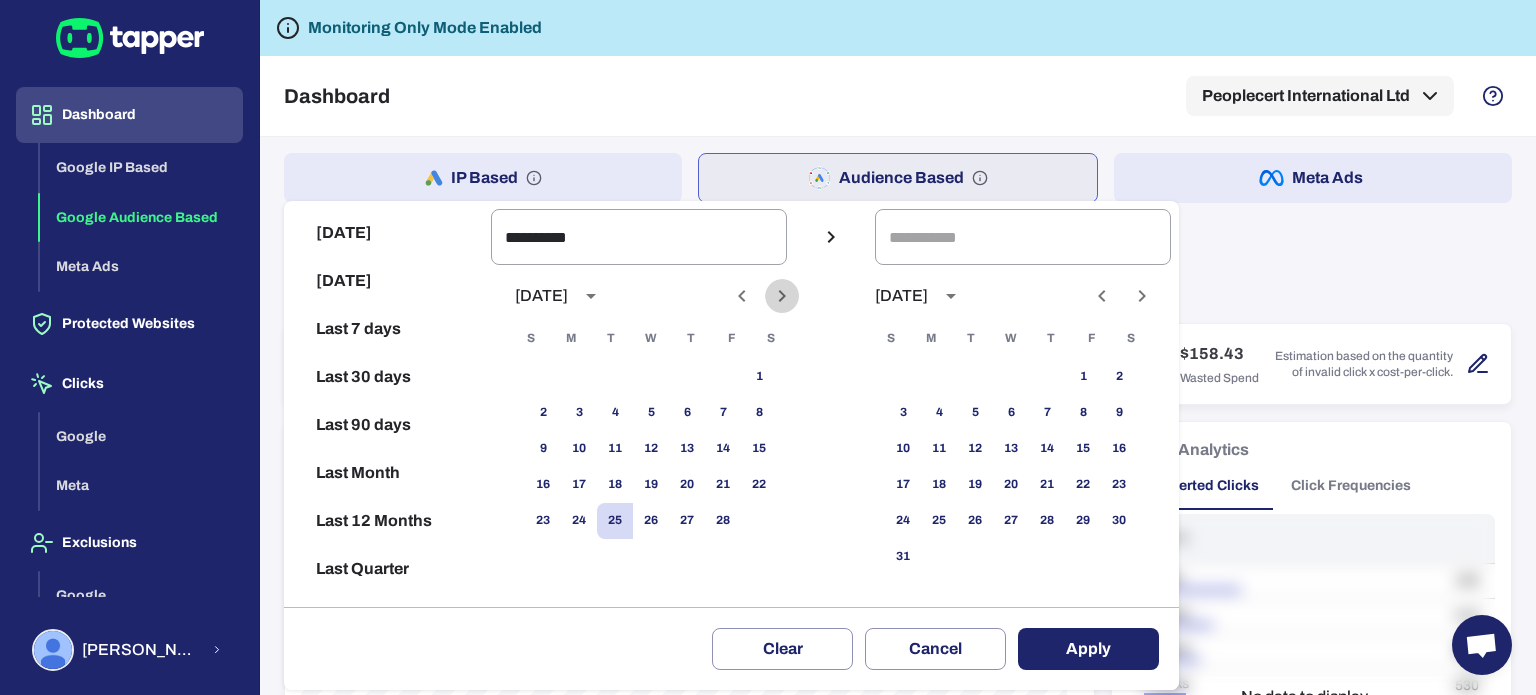 click 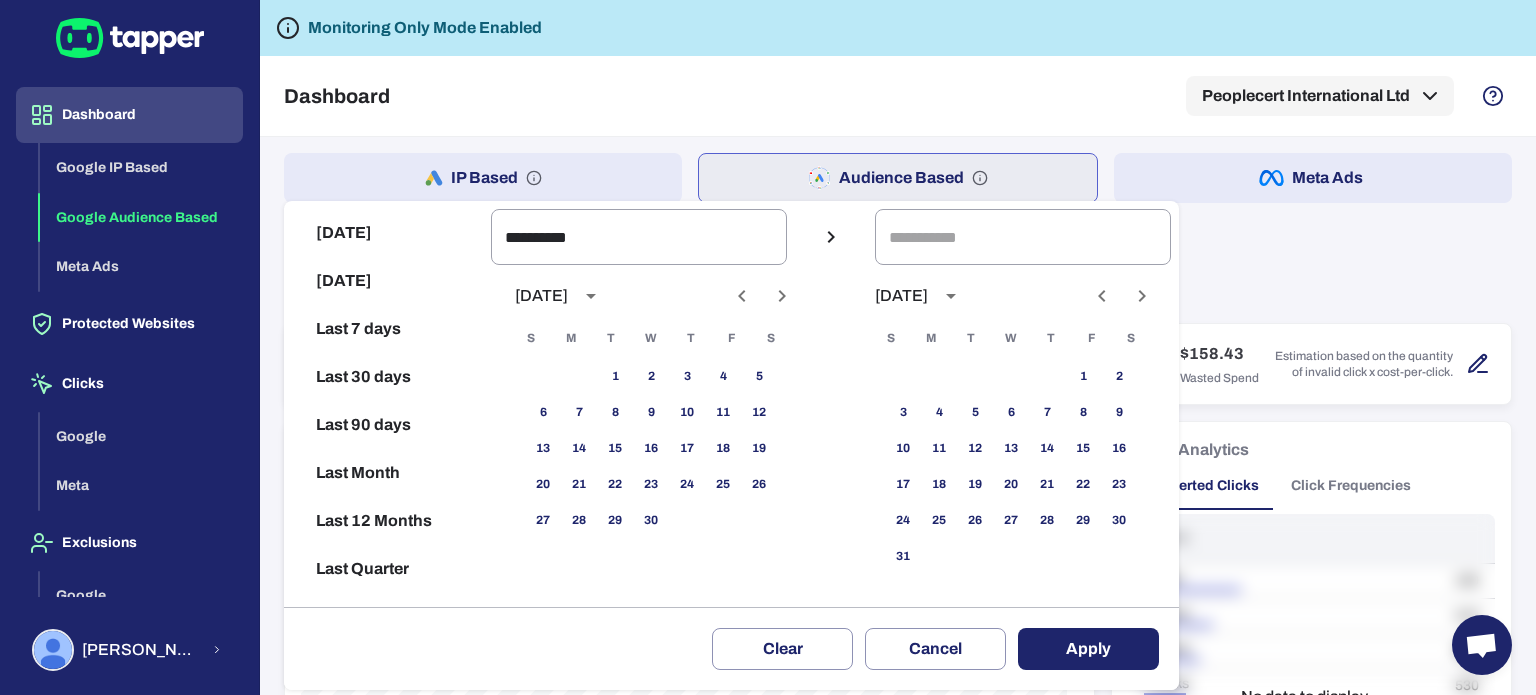 click 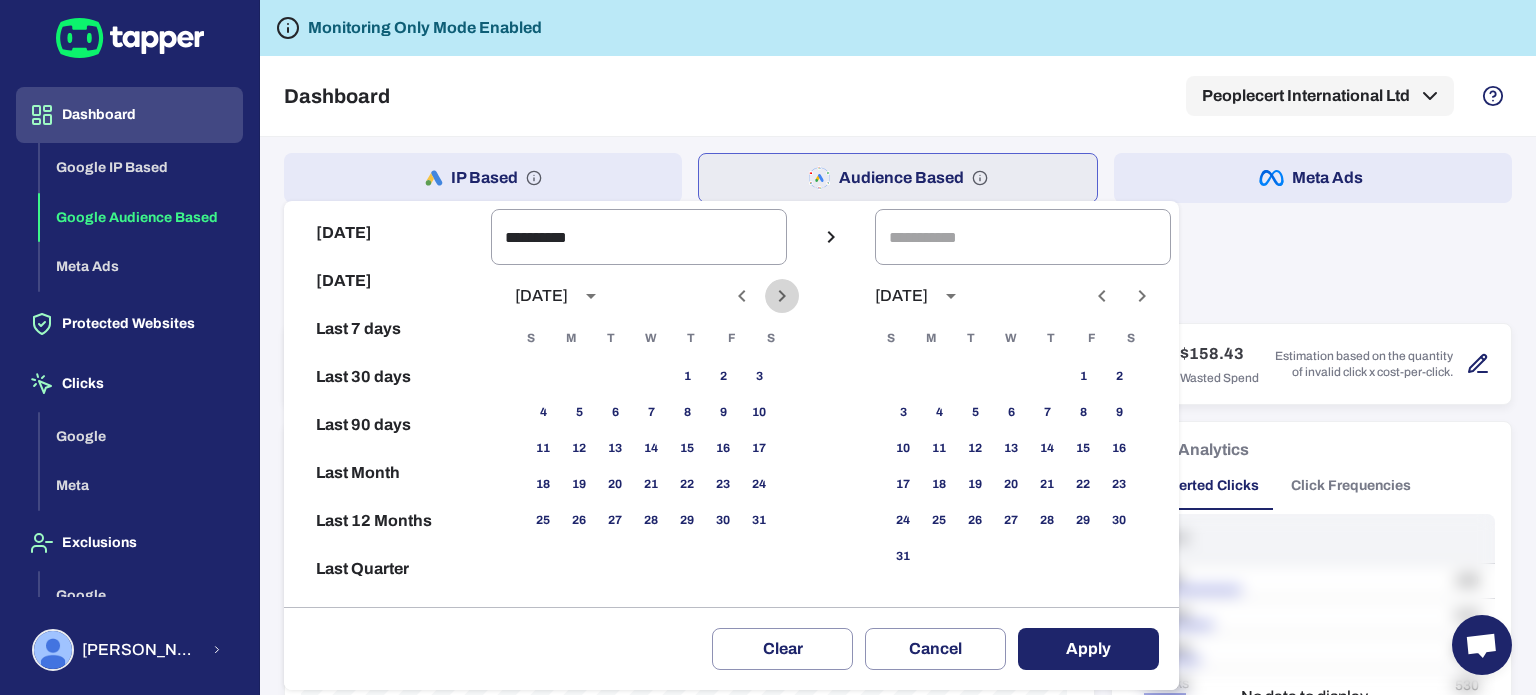 click 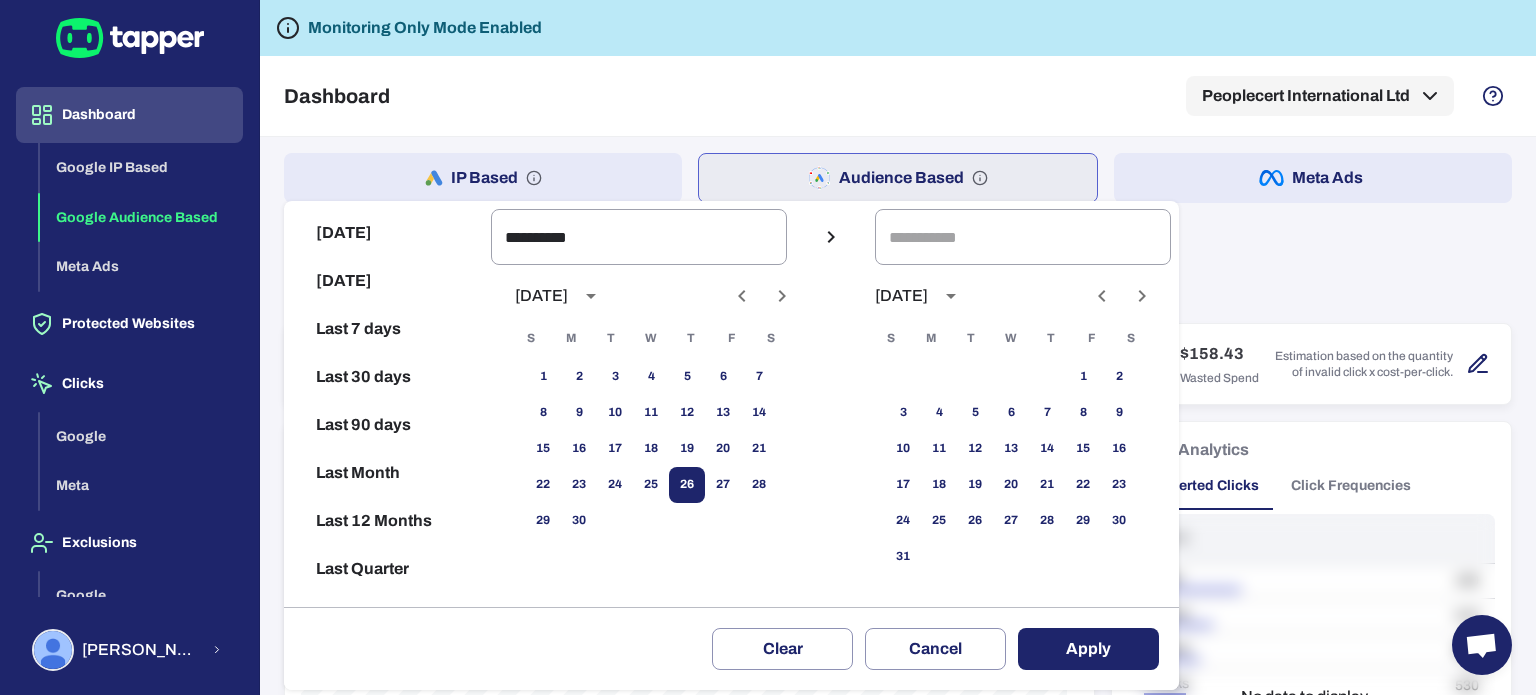 click on "26" at bounding box center [687, 485] 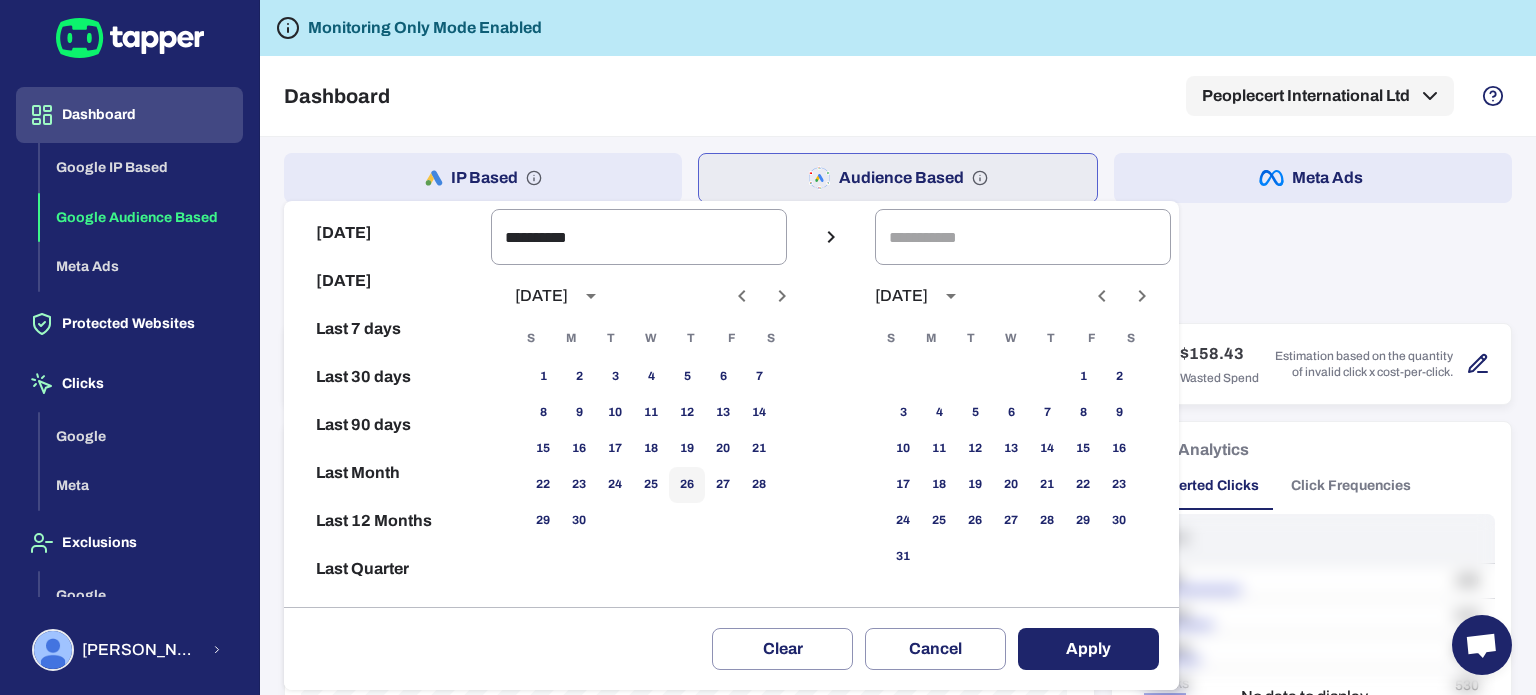 type on "**********" 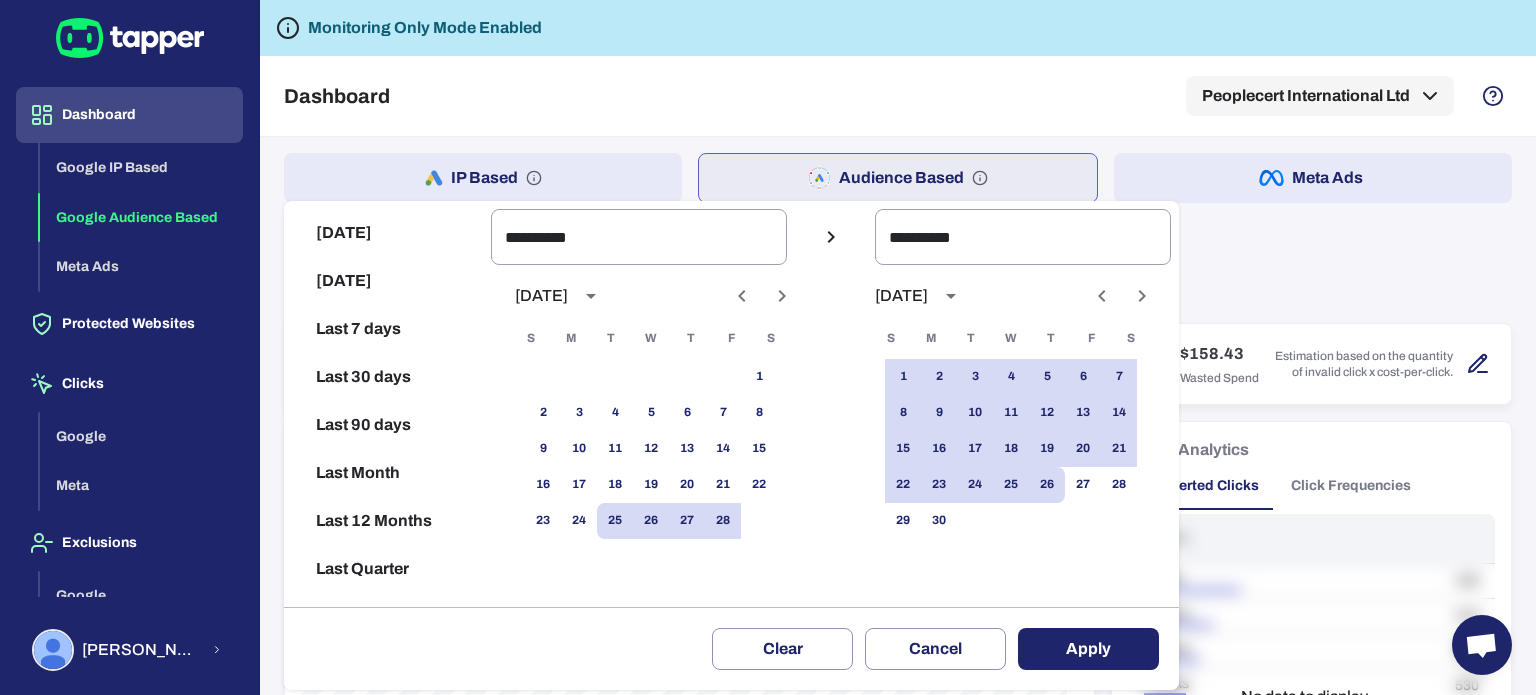 click on "Apply" at bounding box center [1088, 649] 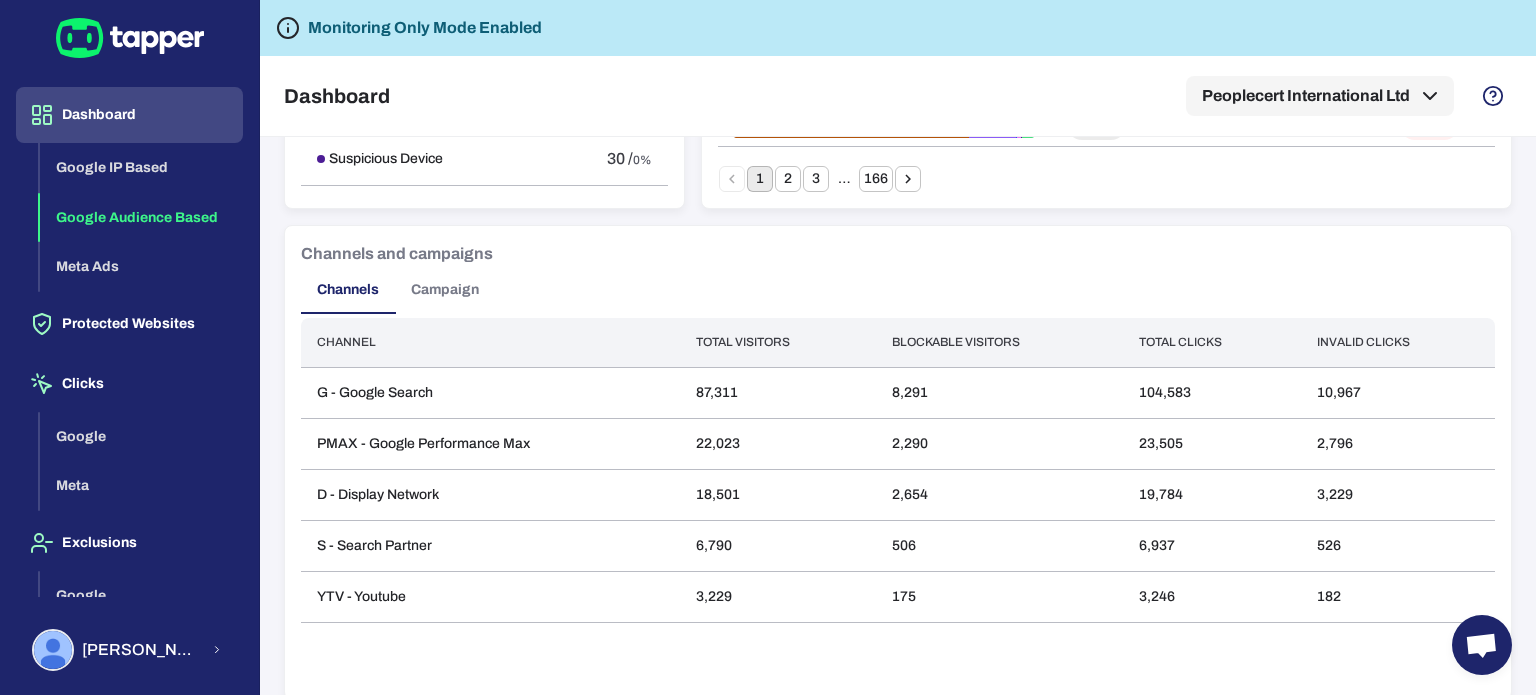 scroll, scrollTop: 1565, scrollLeft: 0, axis: vertical 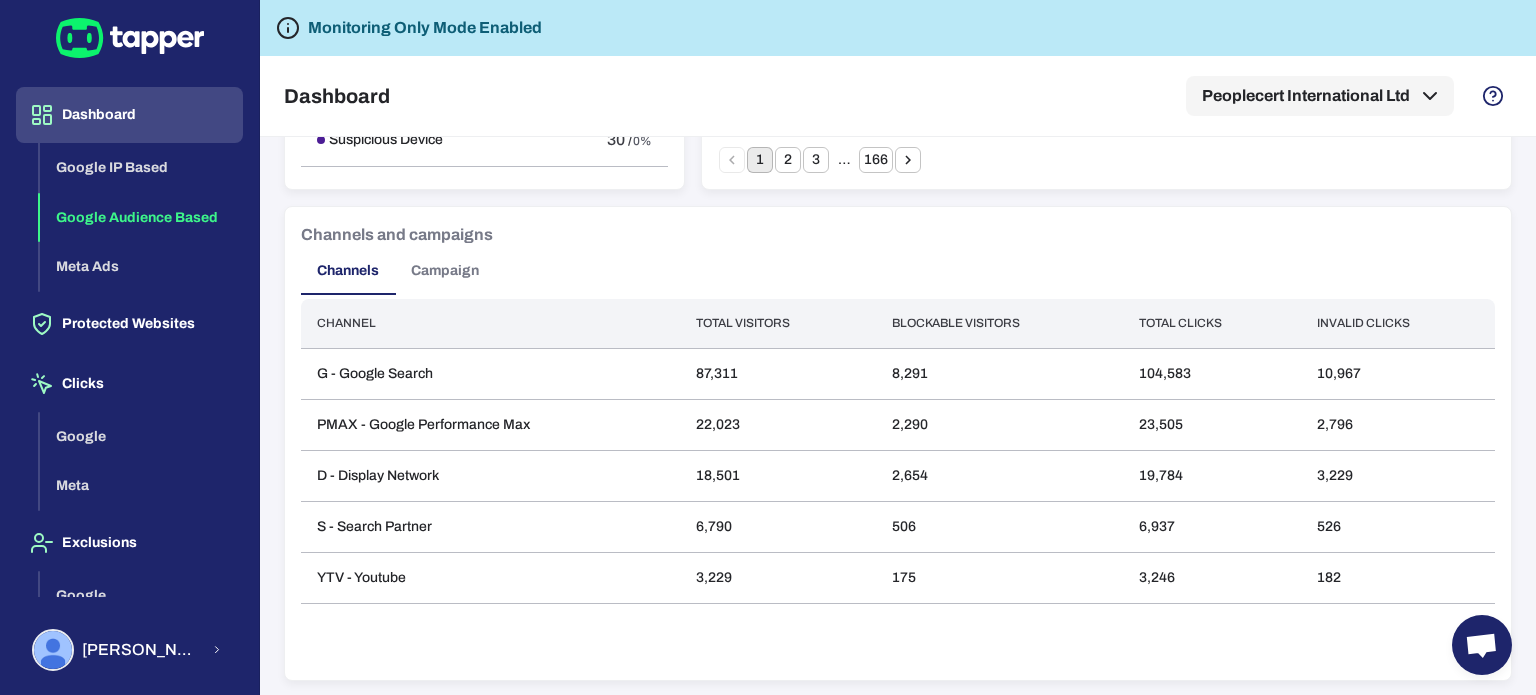 drag, startPoint x: 448, startPoint y: 275, endPoint x: 685, endPoint y: 291, distance: 237.53947 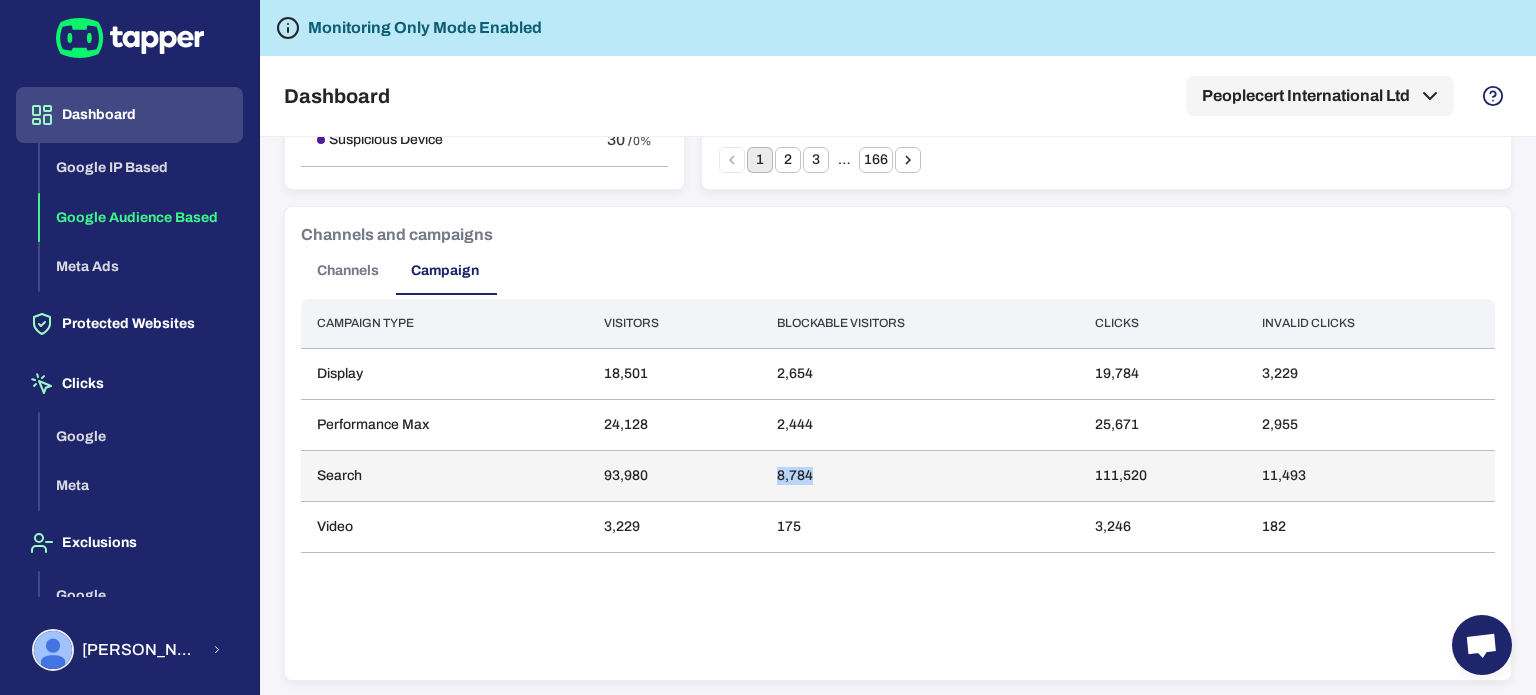 drag, startPoint x: 768, startPoint y: 475, endPoint x: 816, endPoint y: 475, distance: 48 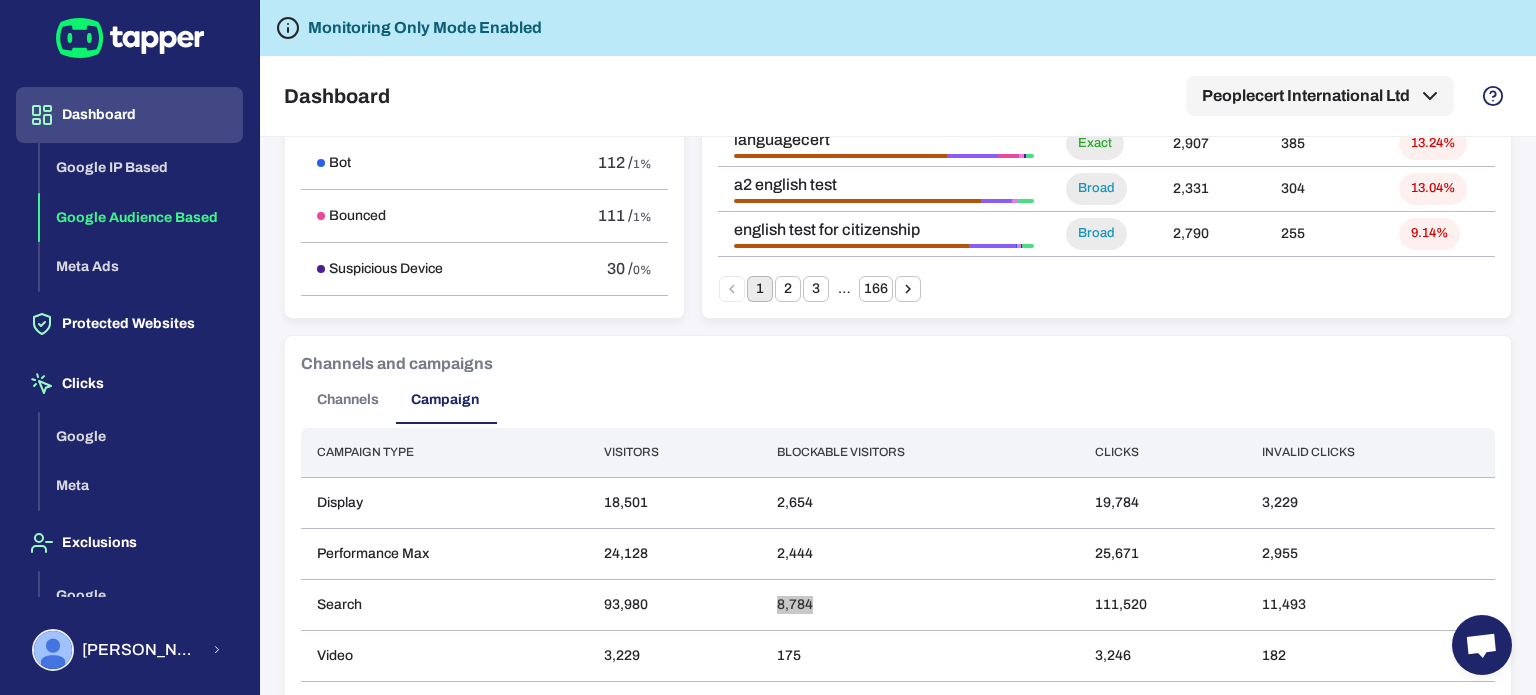 scroll, scrollTop: 1265, scrollLeft: 0, axis: vertical 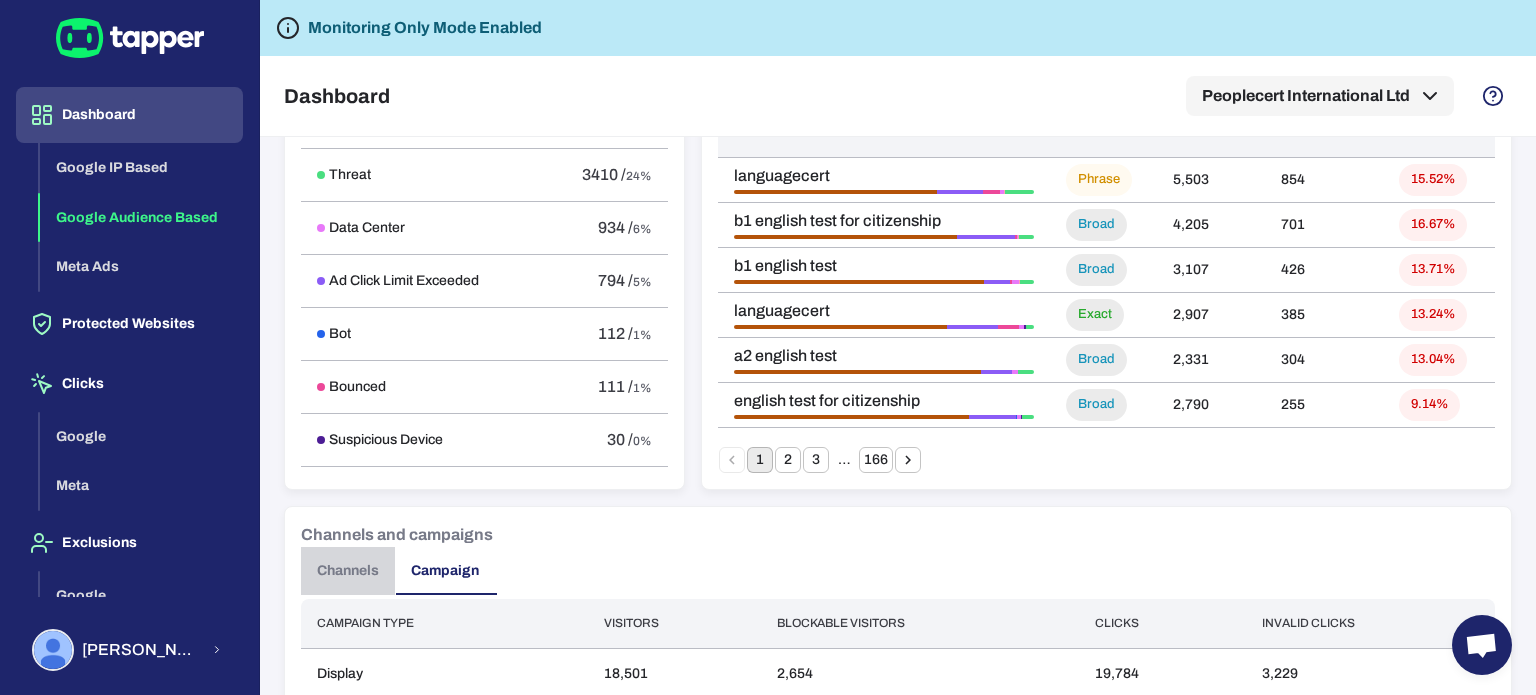 drag, startPoint x: 324, startPoint y: 579, endPoint x: 606, endPoint y: 545, distance: 284.04224 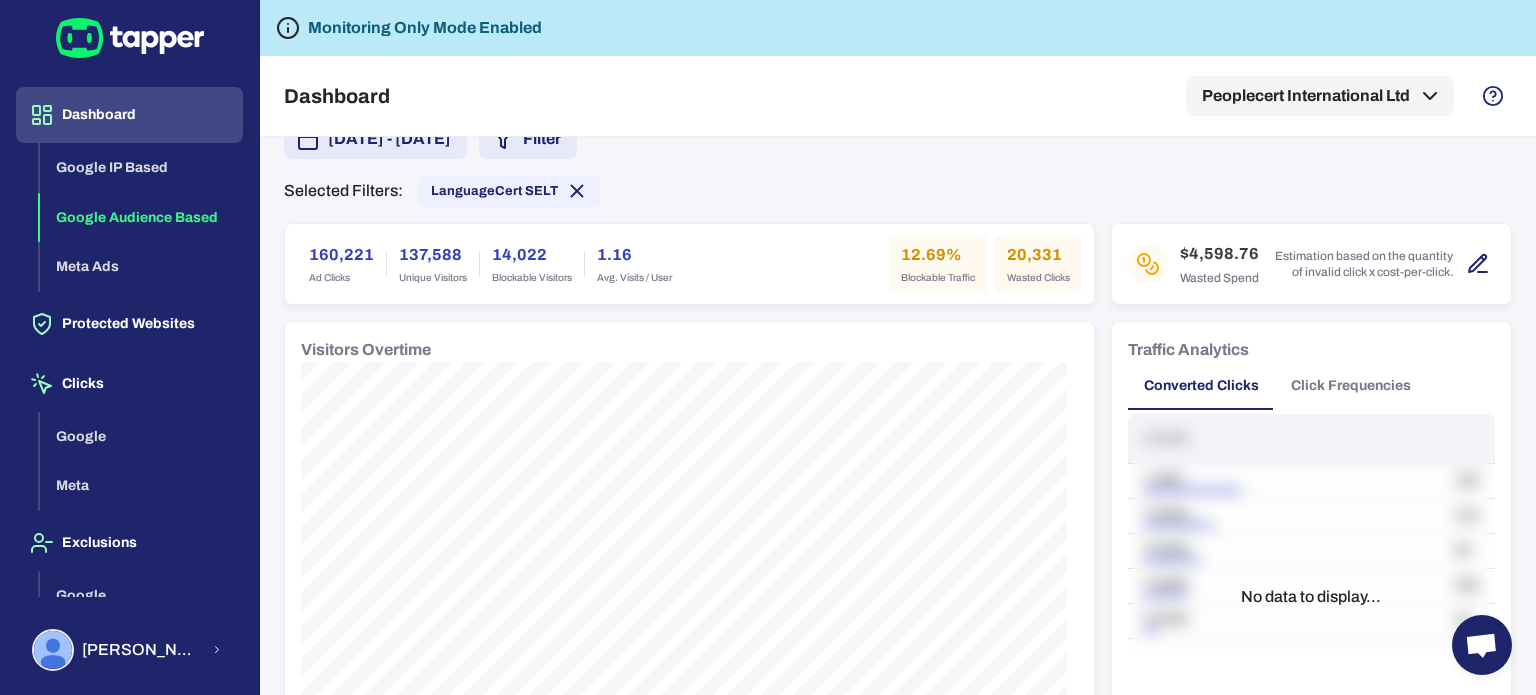 scroll, scrollTop: 0, scrollLeft: 0, axis: both 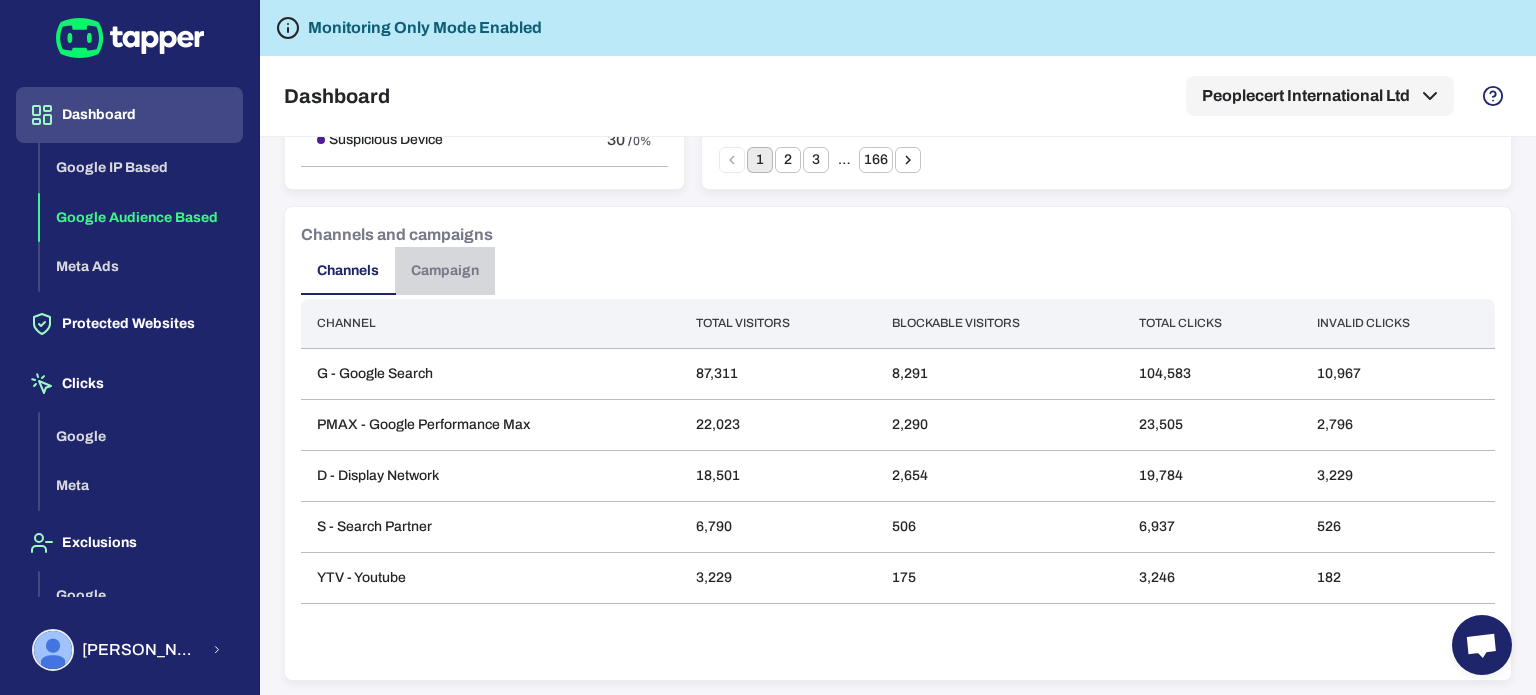click on "Campaign" at bounding box center [445, 271] 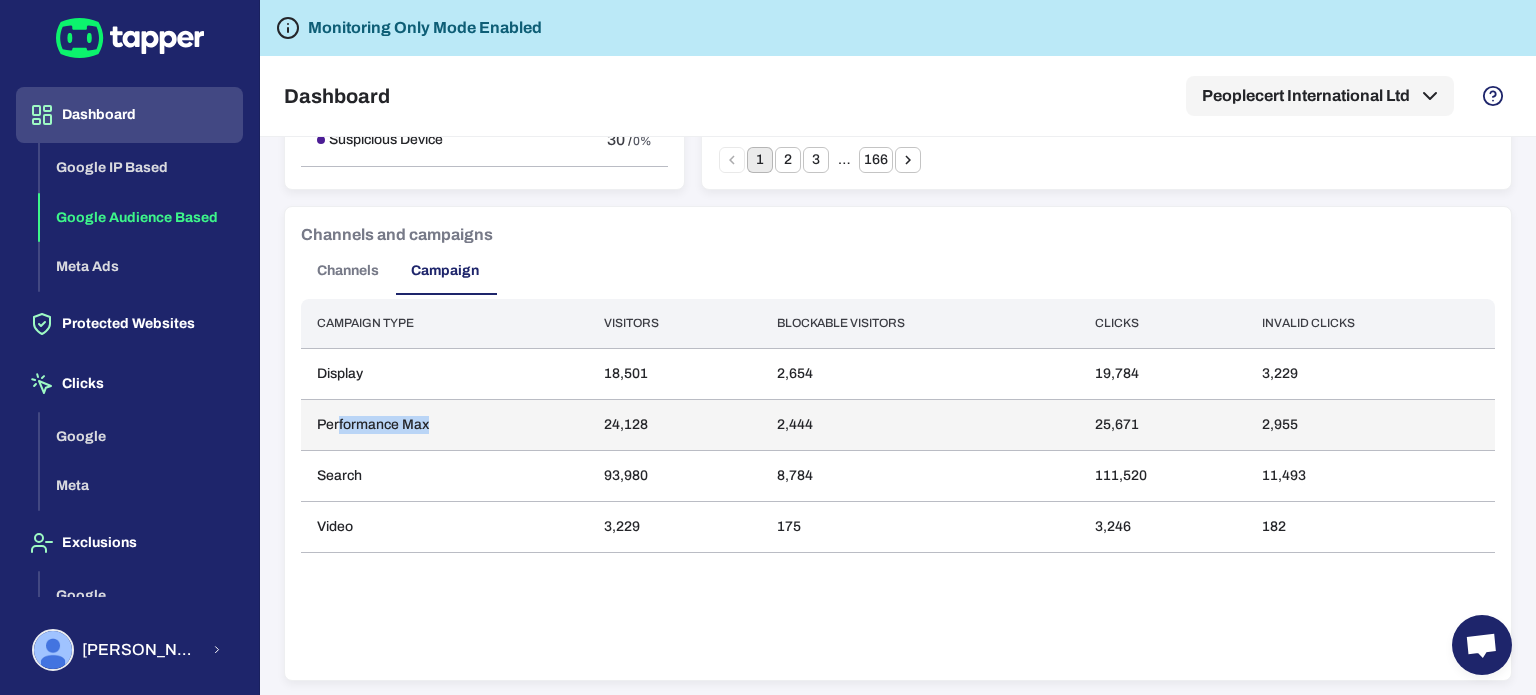 drag, startPoint x: 338, startPoint y: 426, endPoint x: 499, endPoint y: 428, distance: 161.01242 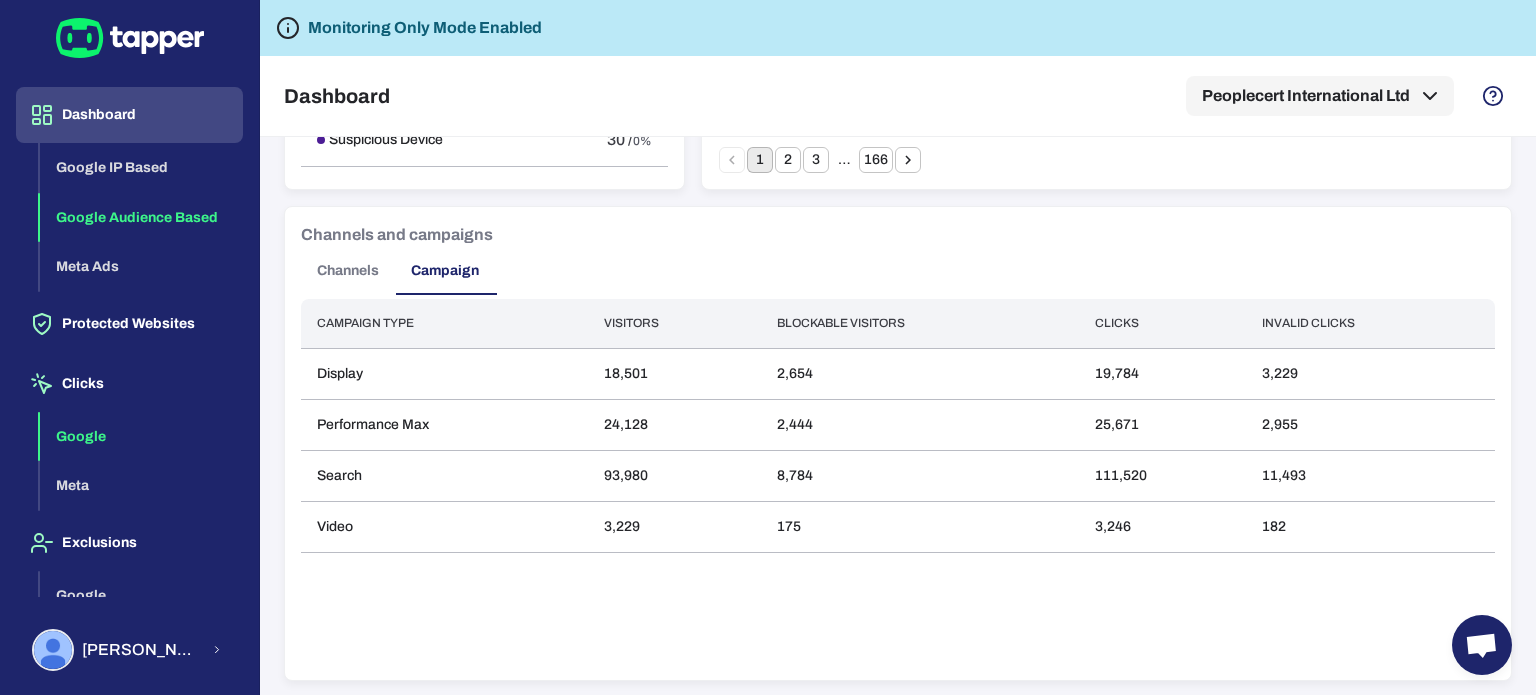 drag, startPoint x: 992, startPoint y: 647, endPoint x: 172, endPoint y: 455, distance: 842.1781 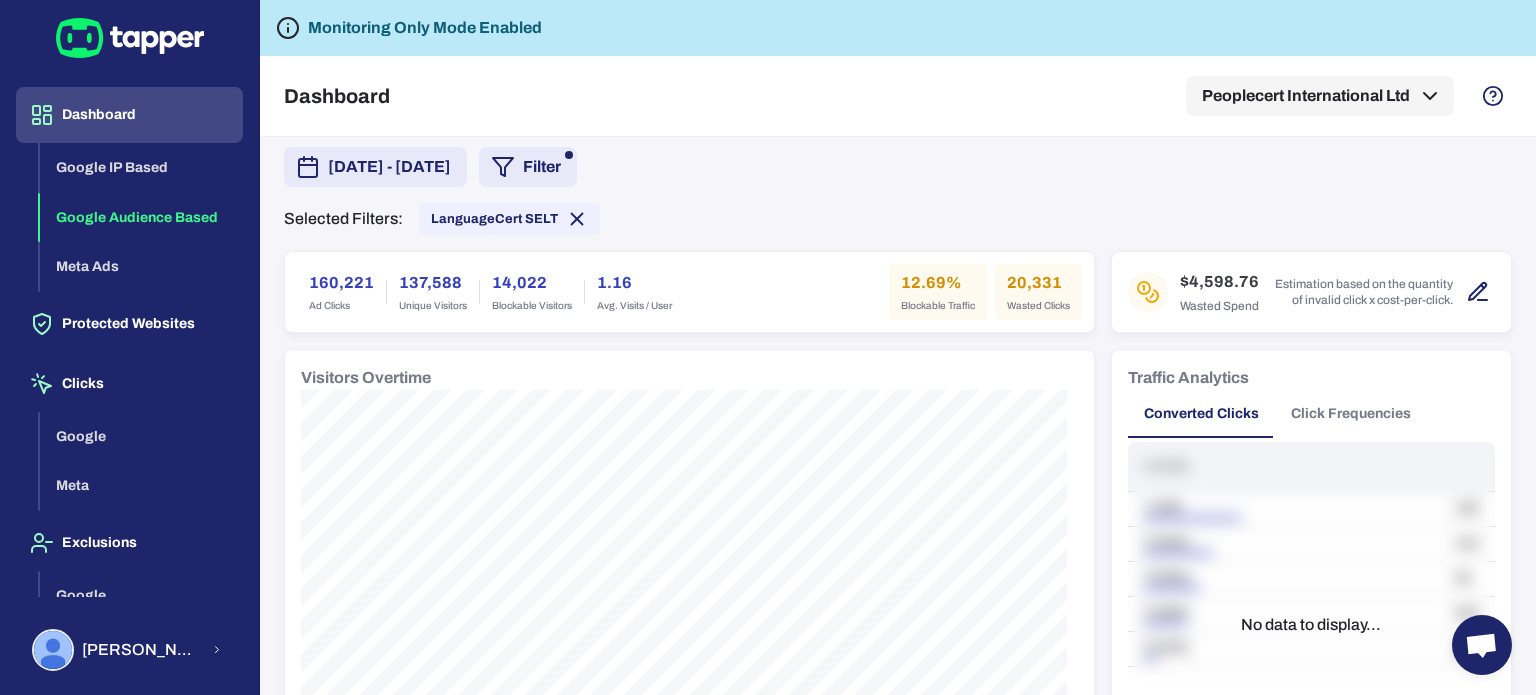 scroll, scrollTop: 0, scrollLeft: 0, axis: both 